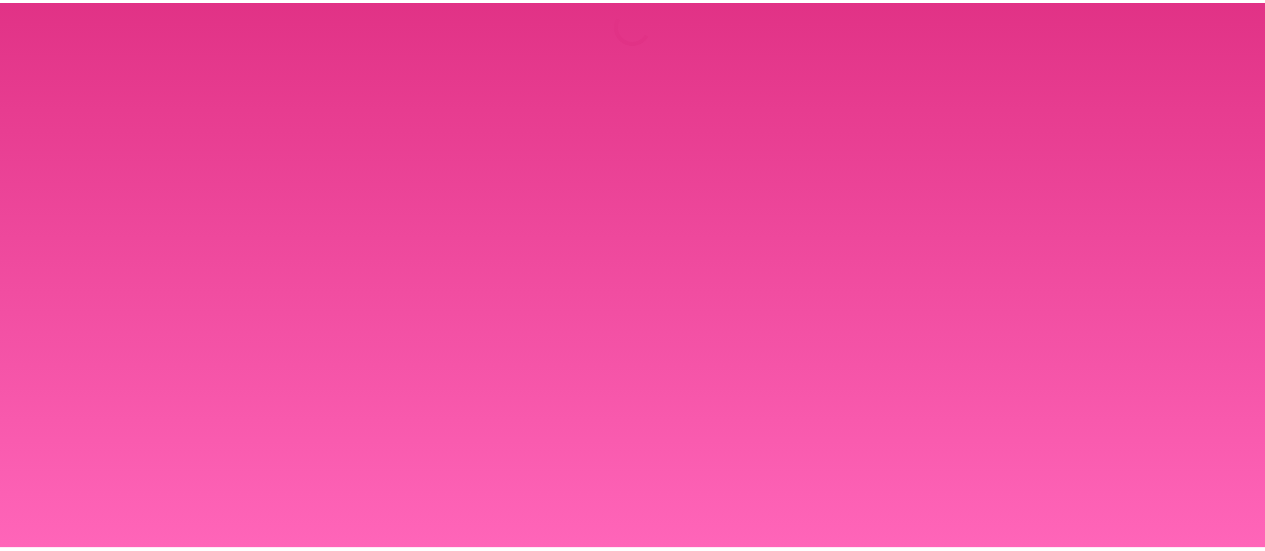 scroll, scrollTop: 0, scrollLeft: 0, axis: both 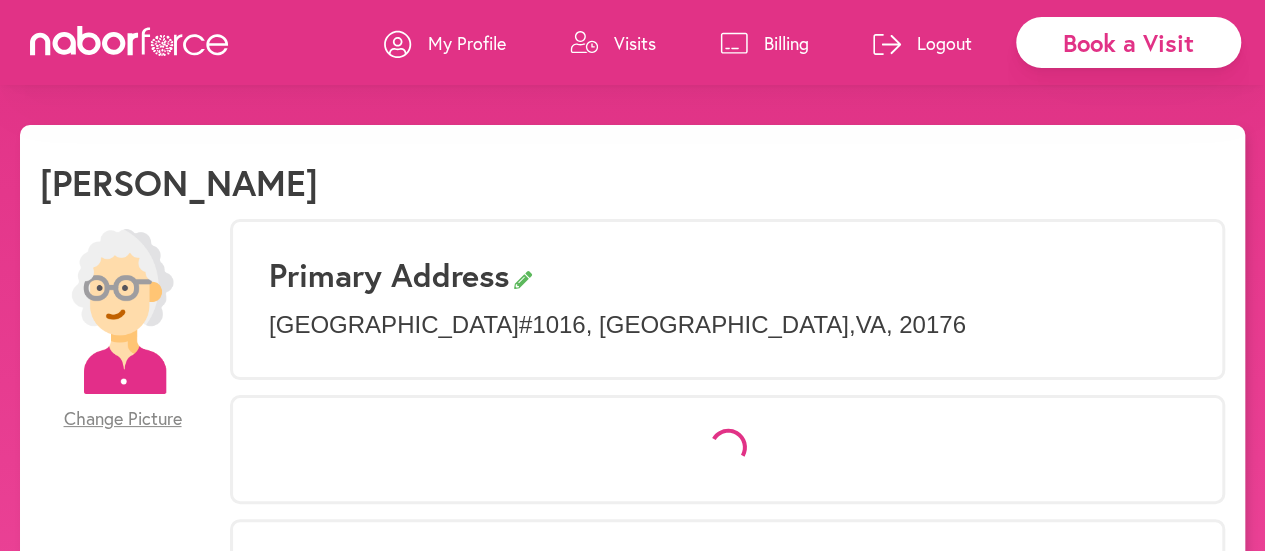select on "*" 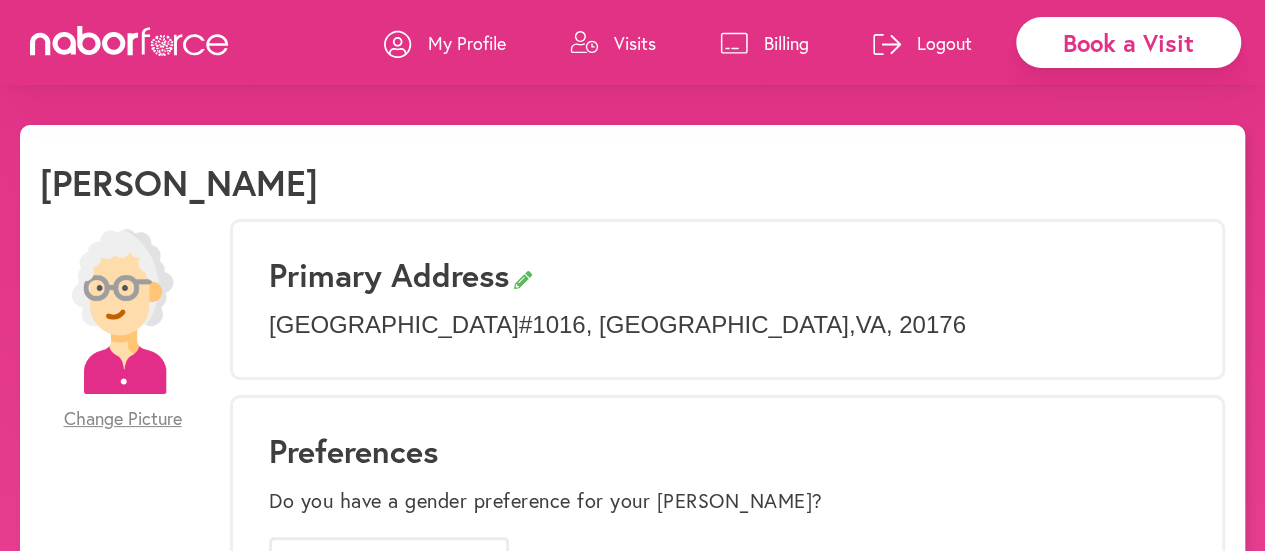 click on "Visits" at bounding box center (635, 43) 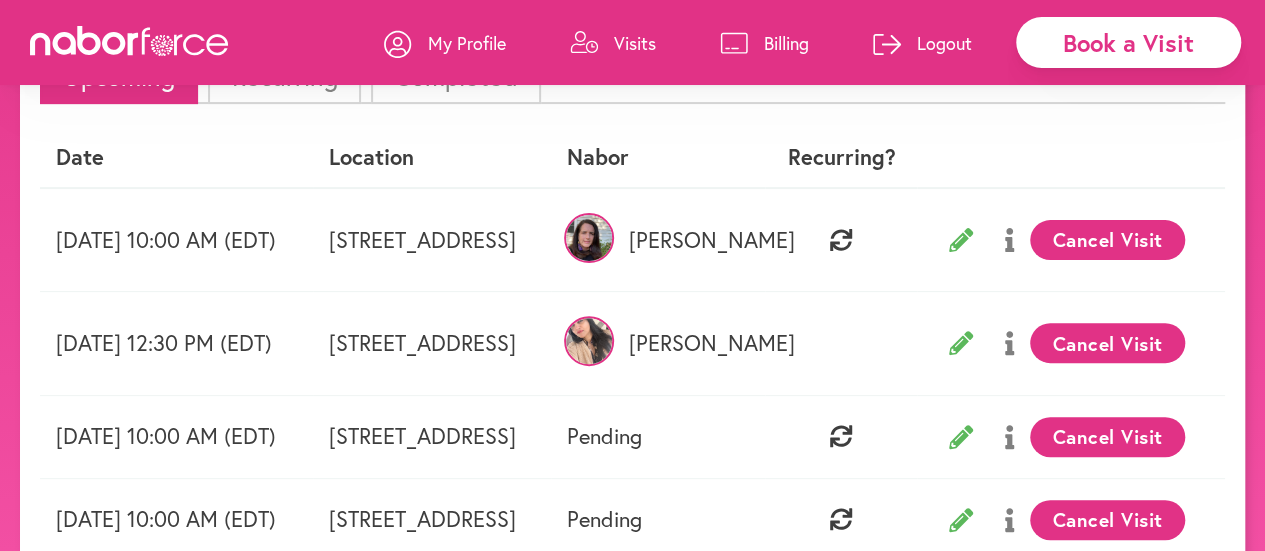 scroll, scrollTop: 0, scrollLeft: 0, axis: both 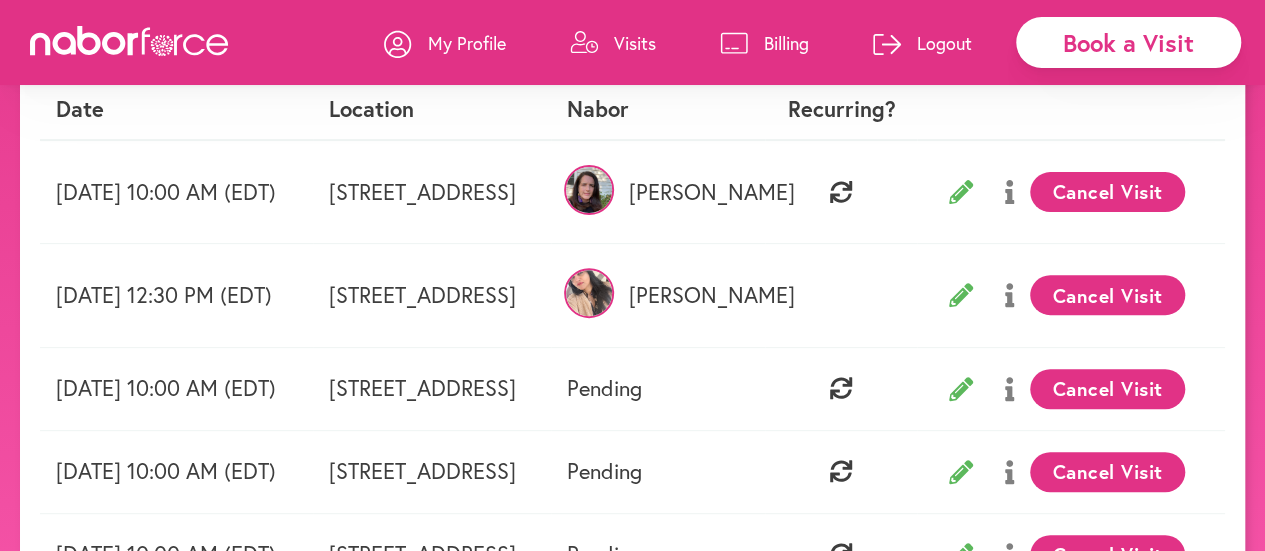 click 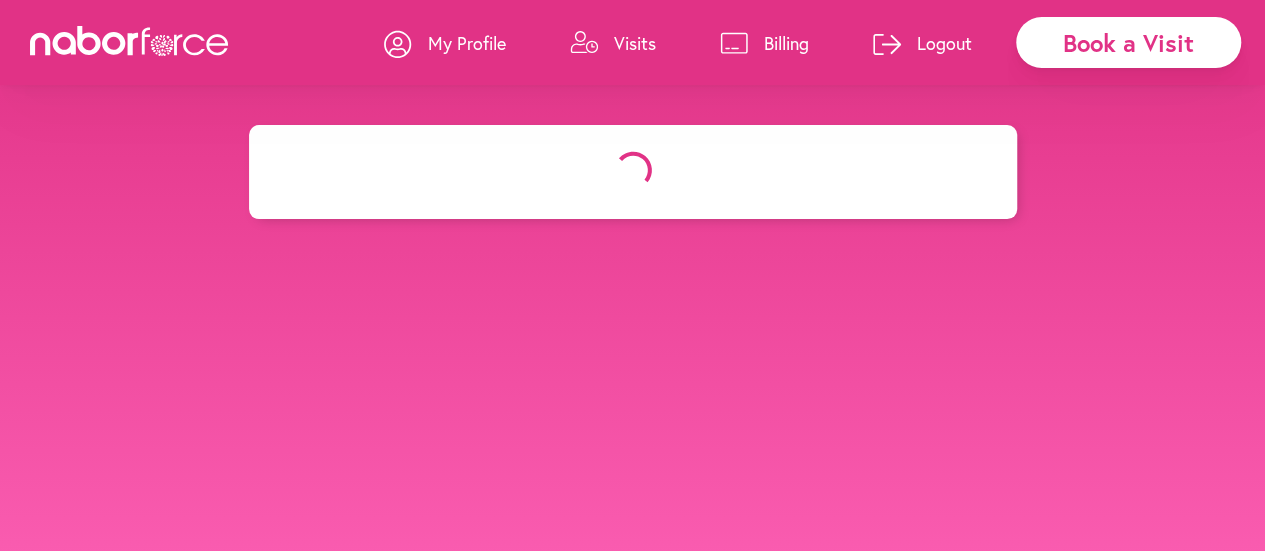 select on "********" 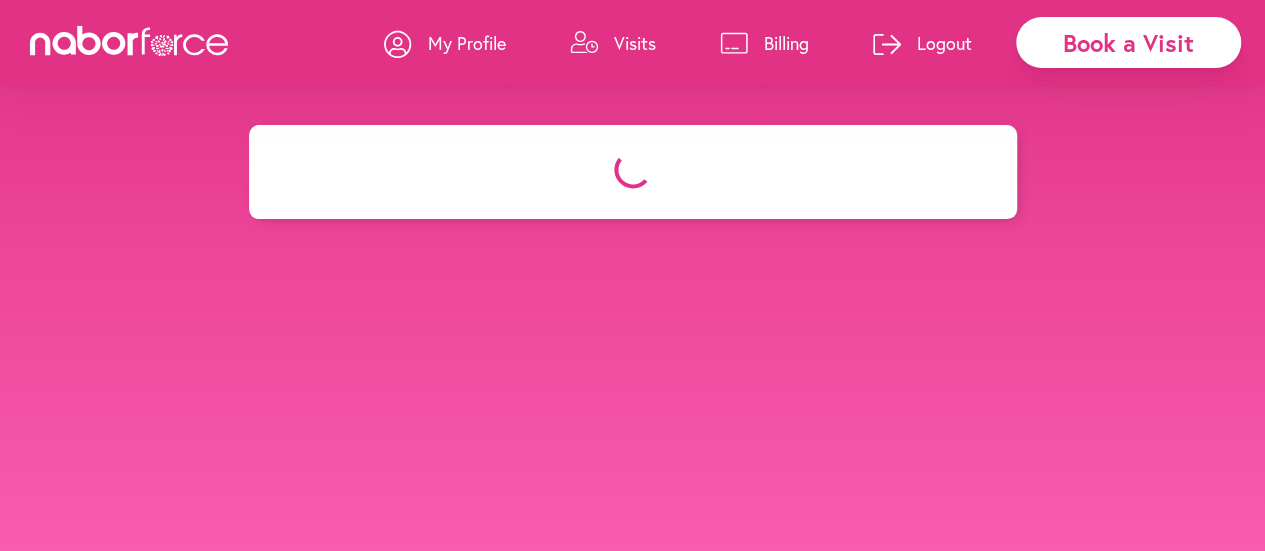 select on "**" 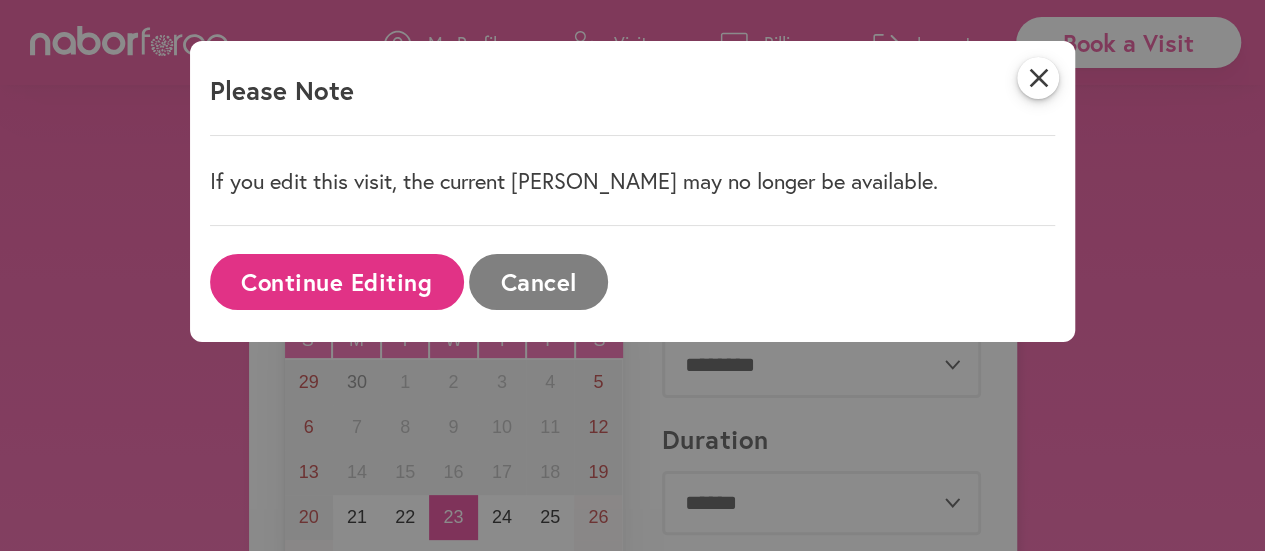 click on "Continue Editing" at bounding box center [337, 281] 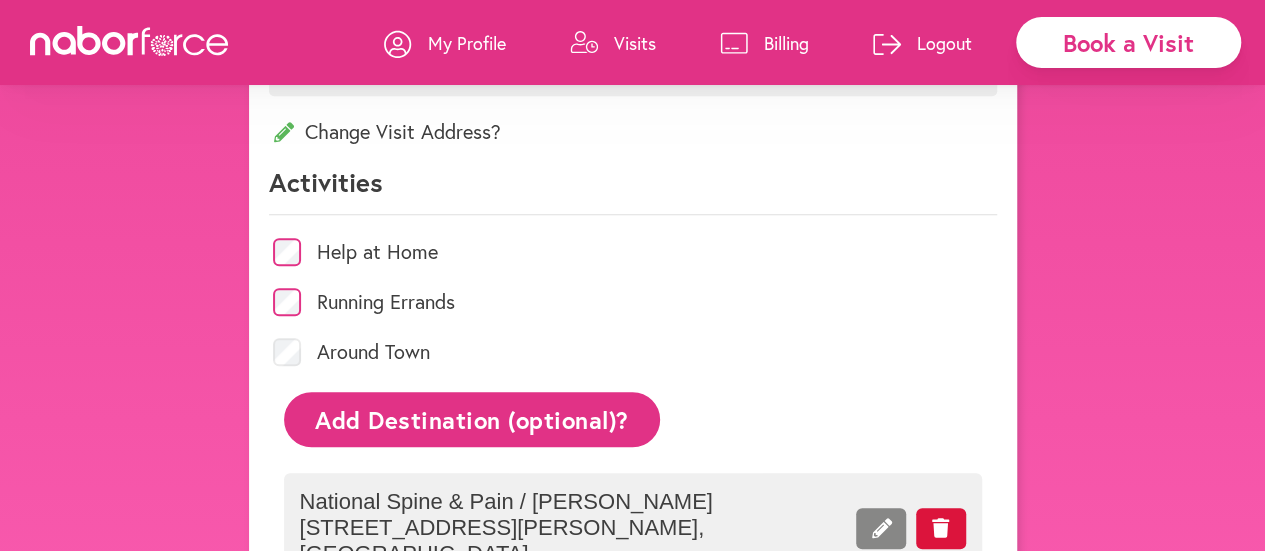 scroll, scrollTop: 988, scrollLeft: 0, axis: vertical 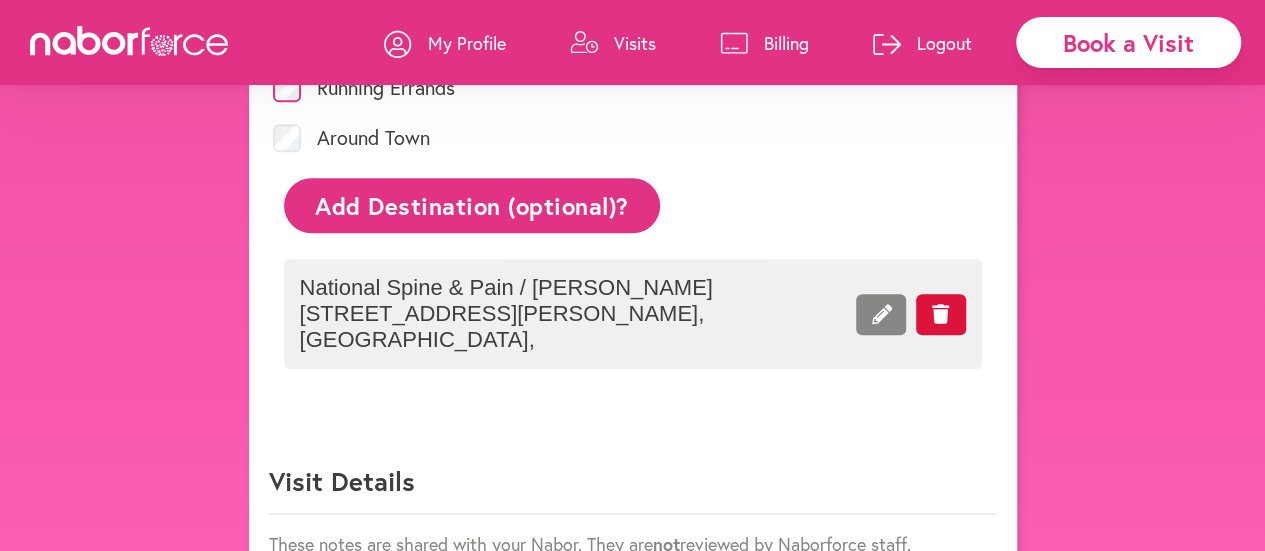 click 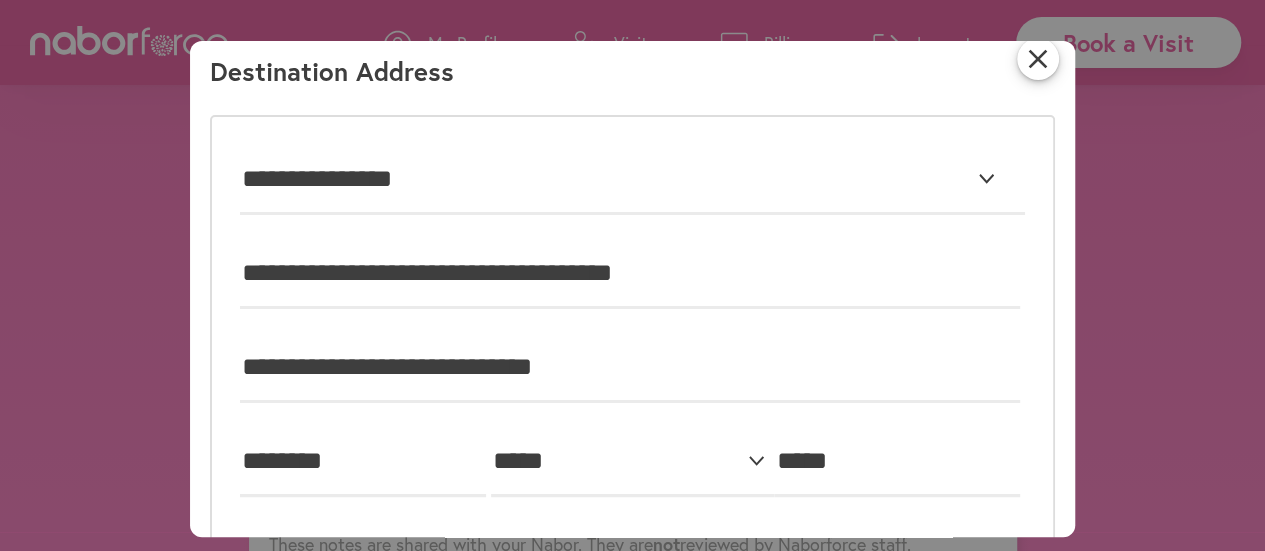 scroll, scrollTop: 0, scrollLeft: 0, axis: both 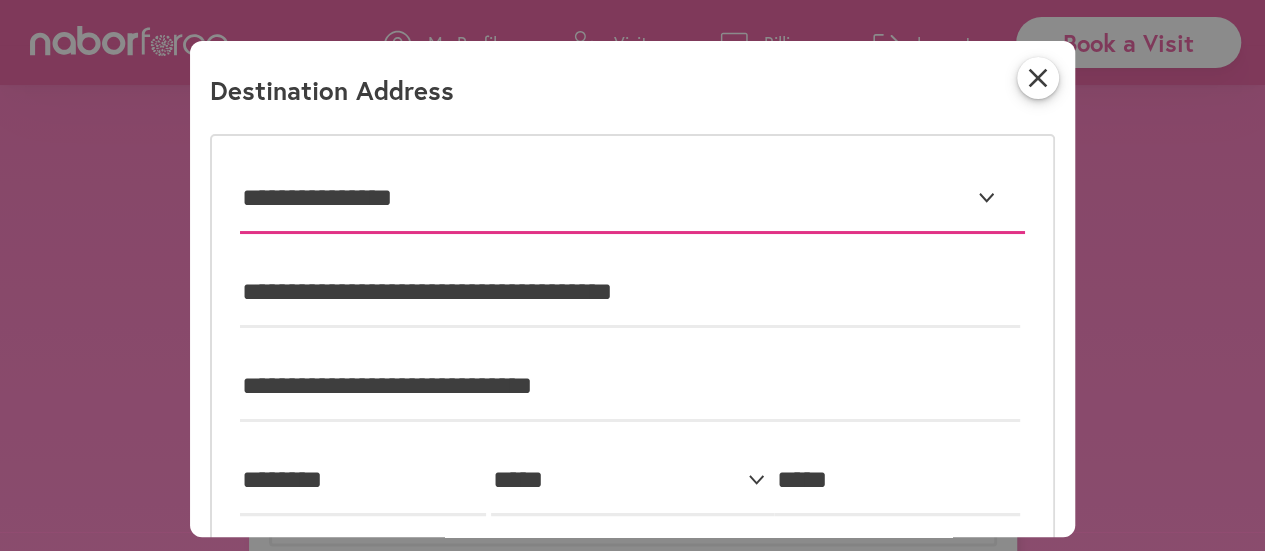 click on "**********" at bounding box center (633, 199) 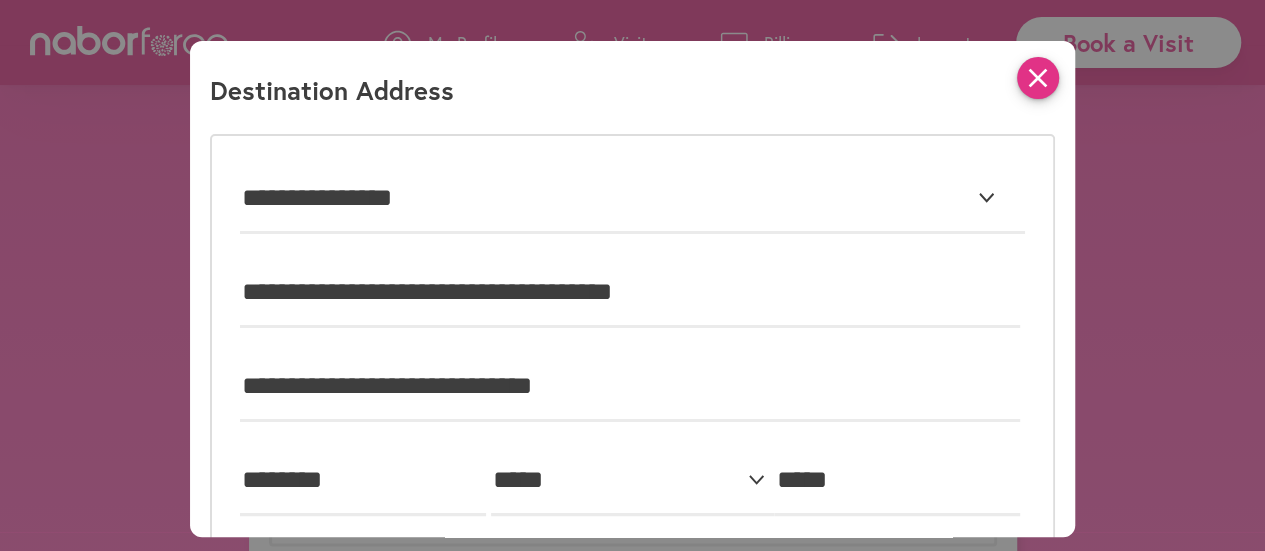 click on "close" at bounding box center [1038, 78] 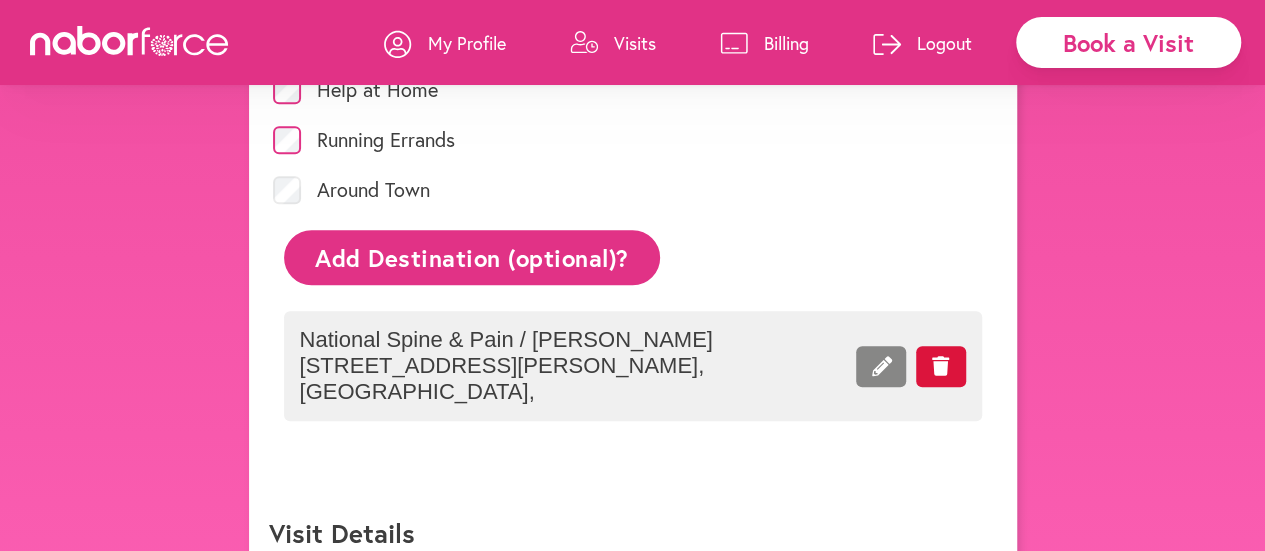 scroll, scrollTop: 929, scrollLeft: 0, axis: vertical 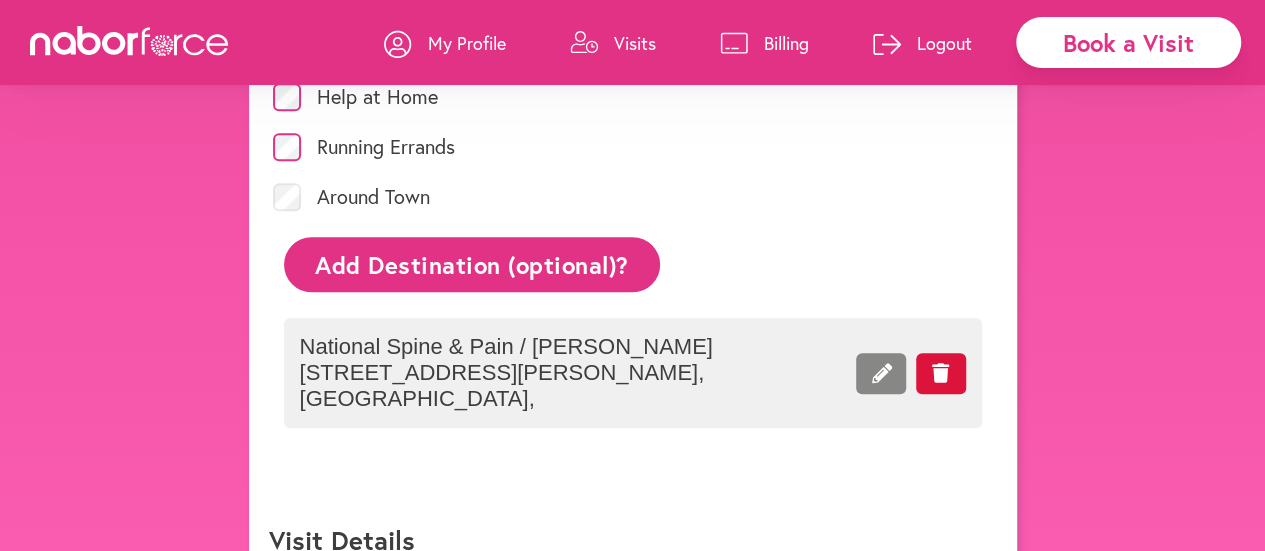 click 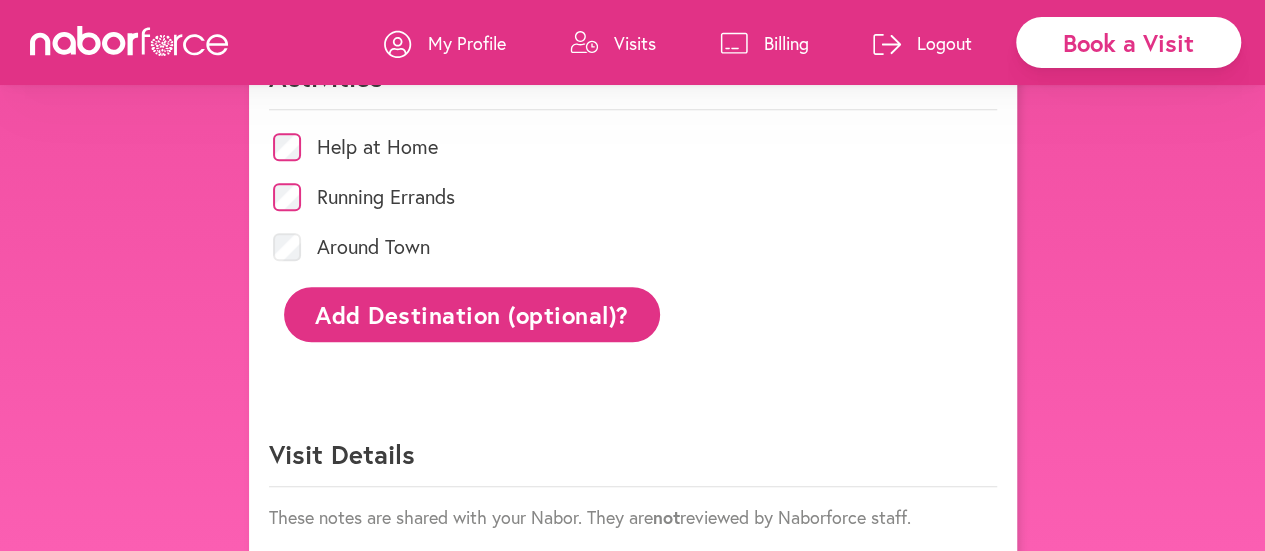 scroll, scrollTop: 1097, scrollLeft: 0, axis: vertical 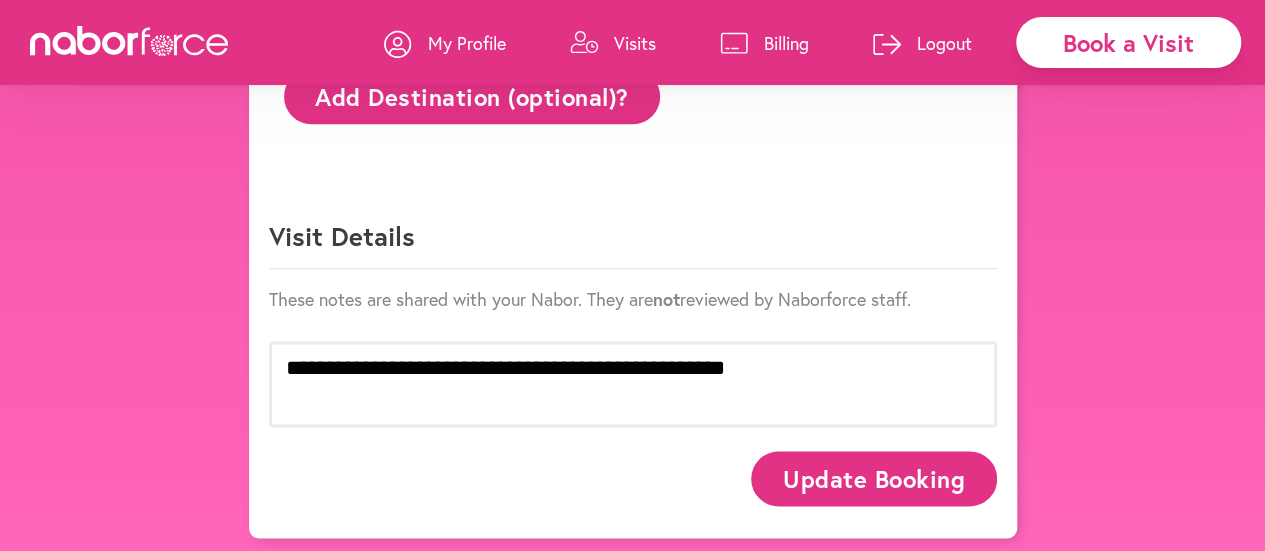click on "Update Booking" at bounding box center [873, 478] 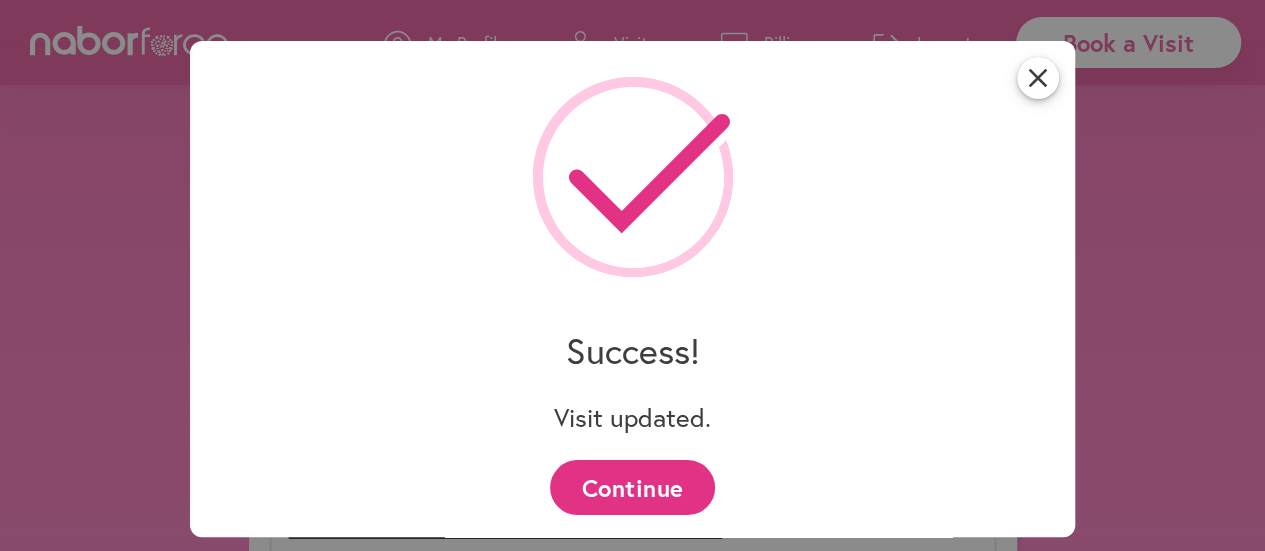 scroll, scrollTop: 931, scrollLeft: 0, axis: vertical 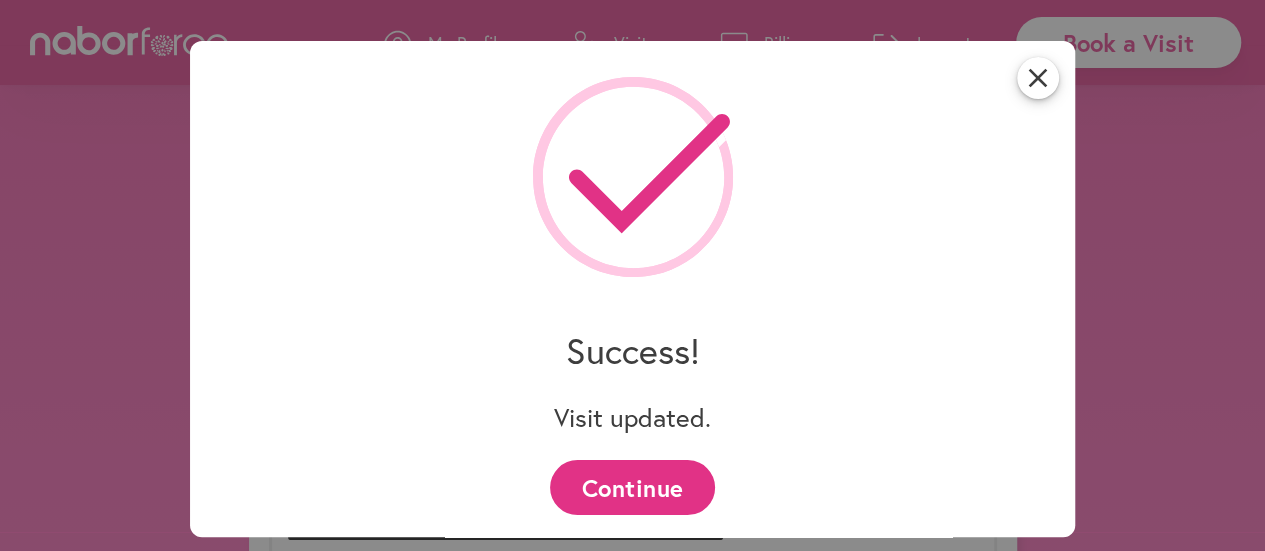 click on "Continue" at bounding box center [632, 487] 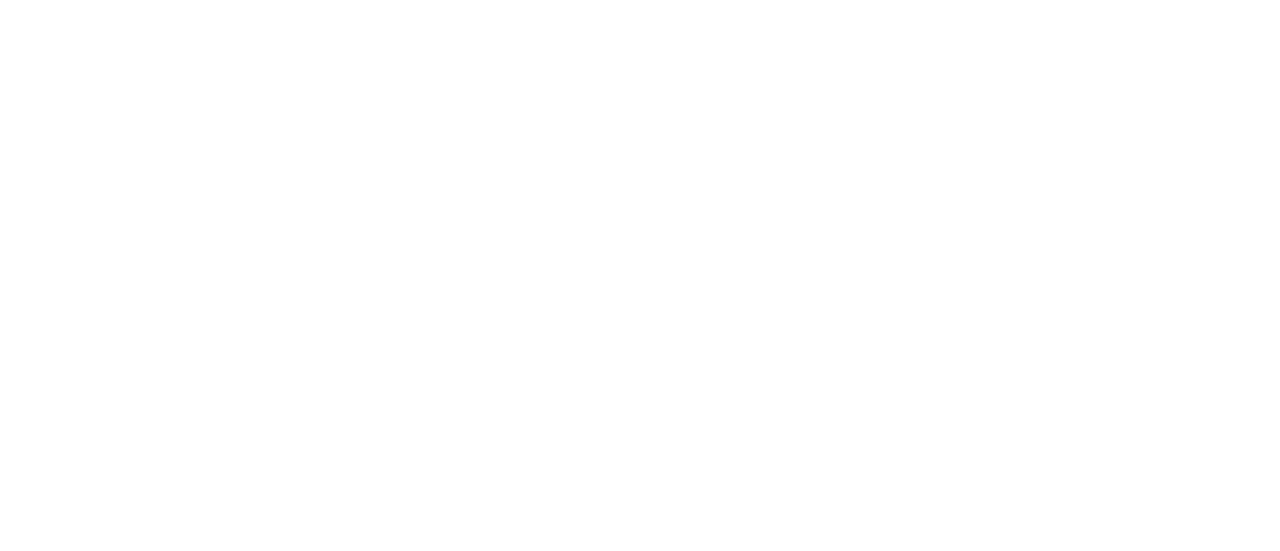 scroll, scrollTop: 0, scrollLeft: 0, axis: both 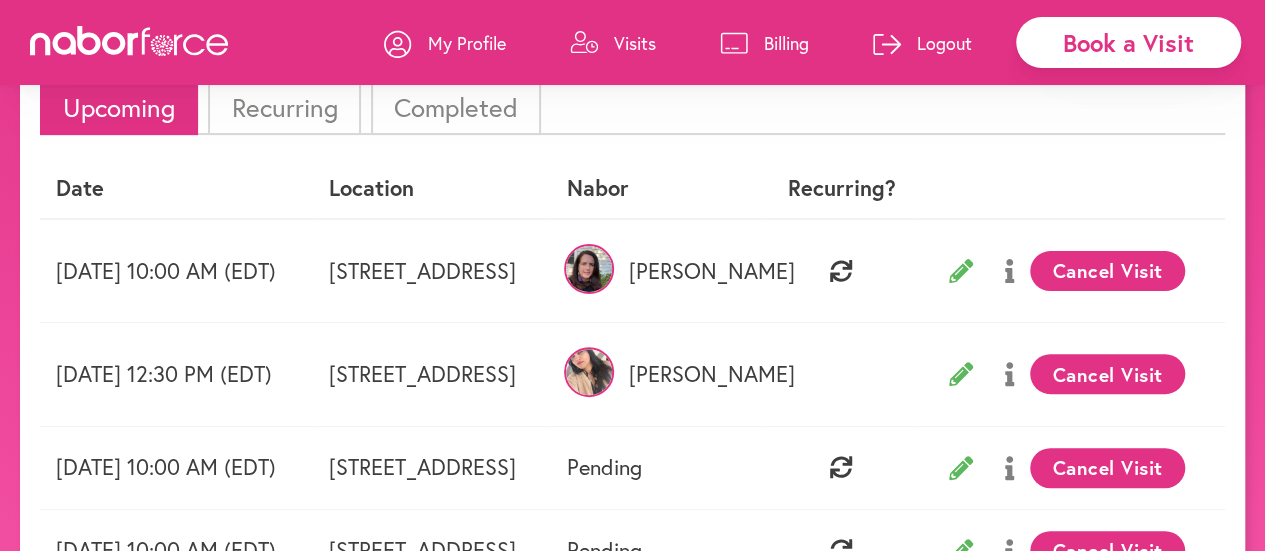 click 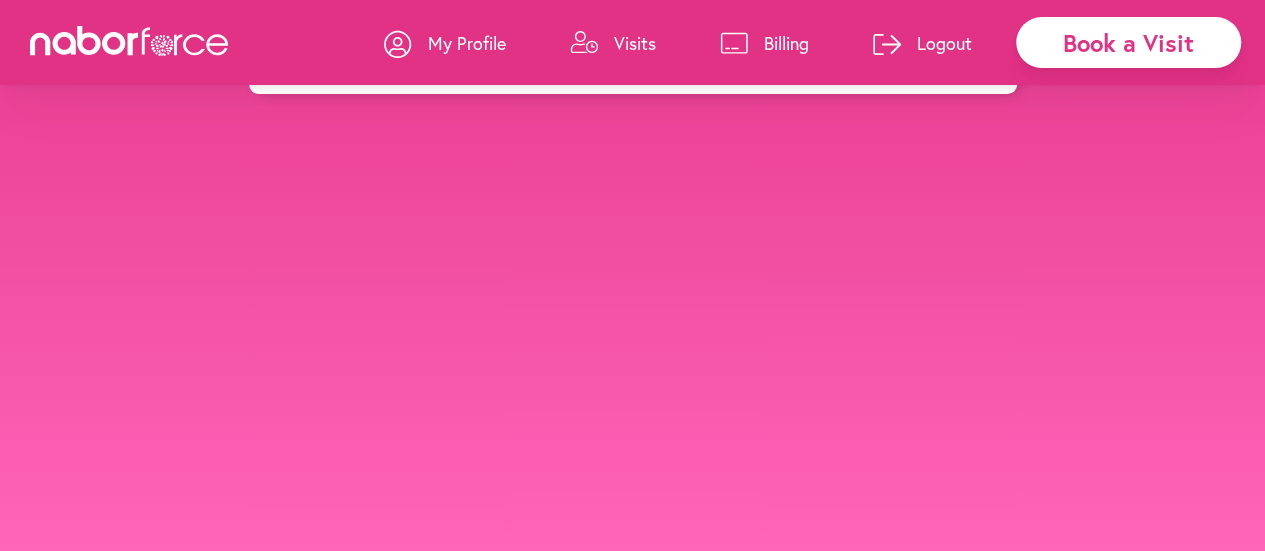scroll, scrollTop: 0, scrollLeft: 0, axis: both 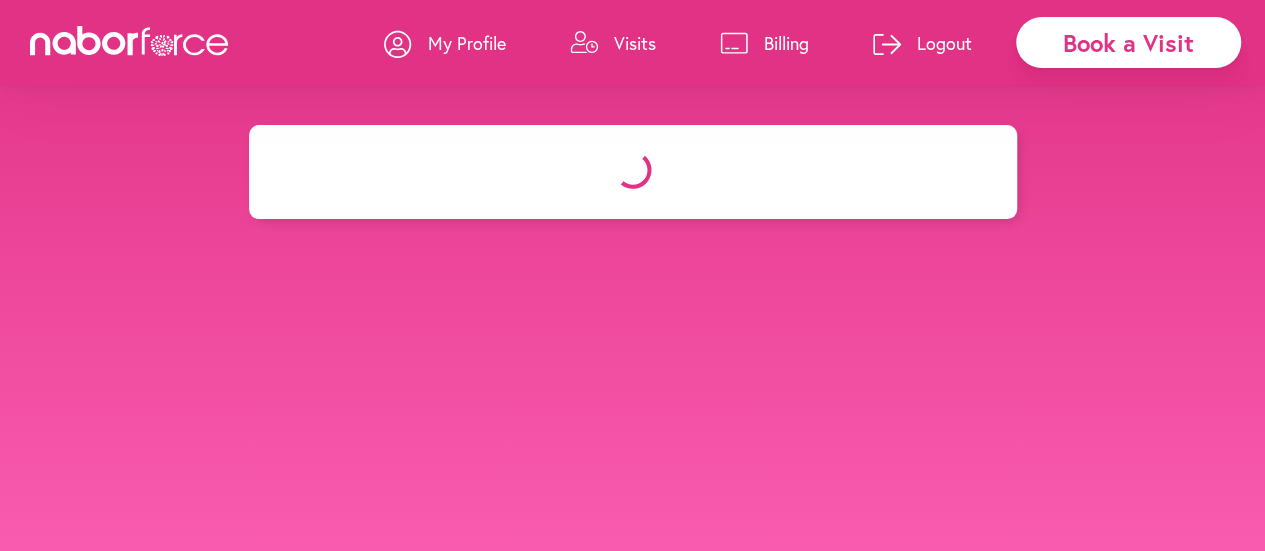 select on "********" 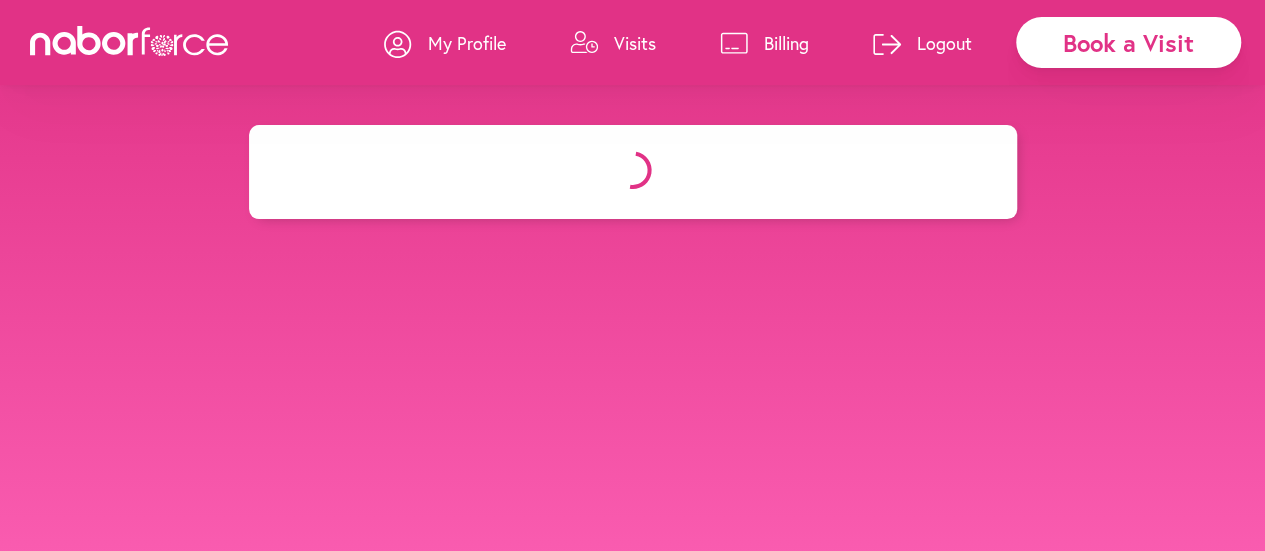 select on "**" 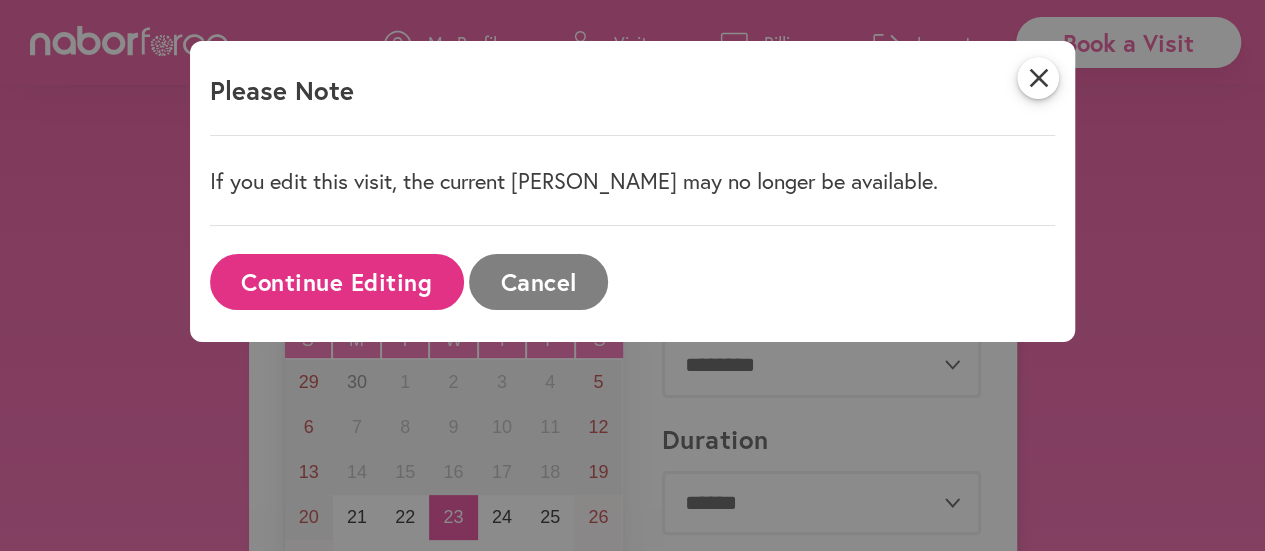 click on "Continue Editing" at bounding box center (337, 281) 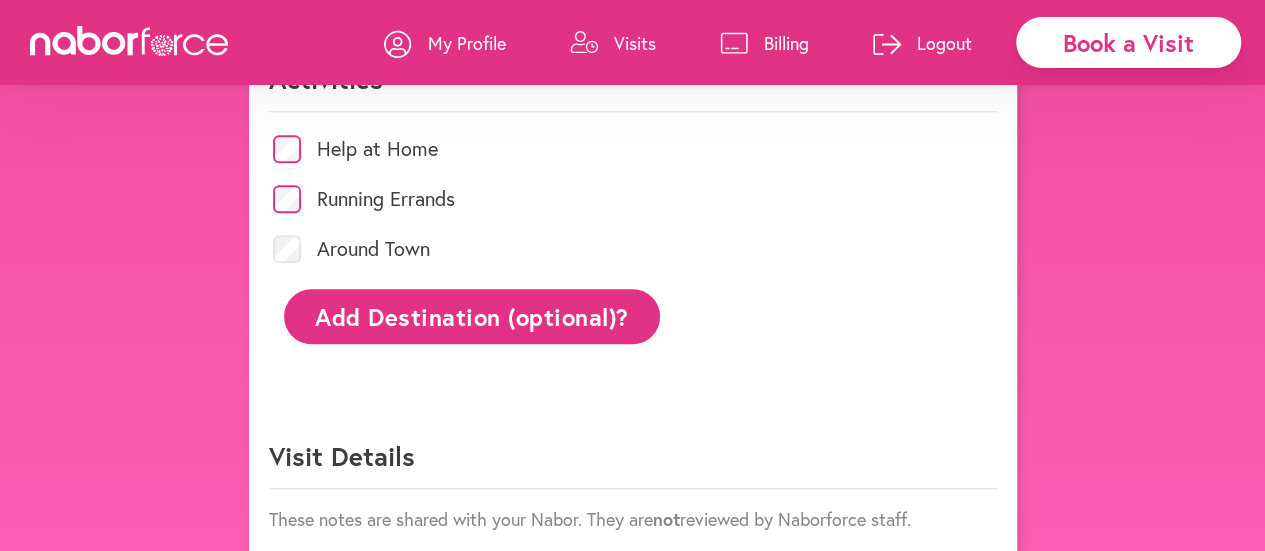 scroll, scrollTop: 1097, scrollLeft: 0, axis: vertical 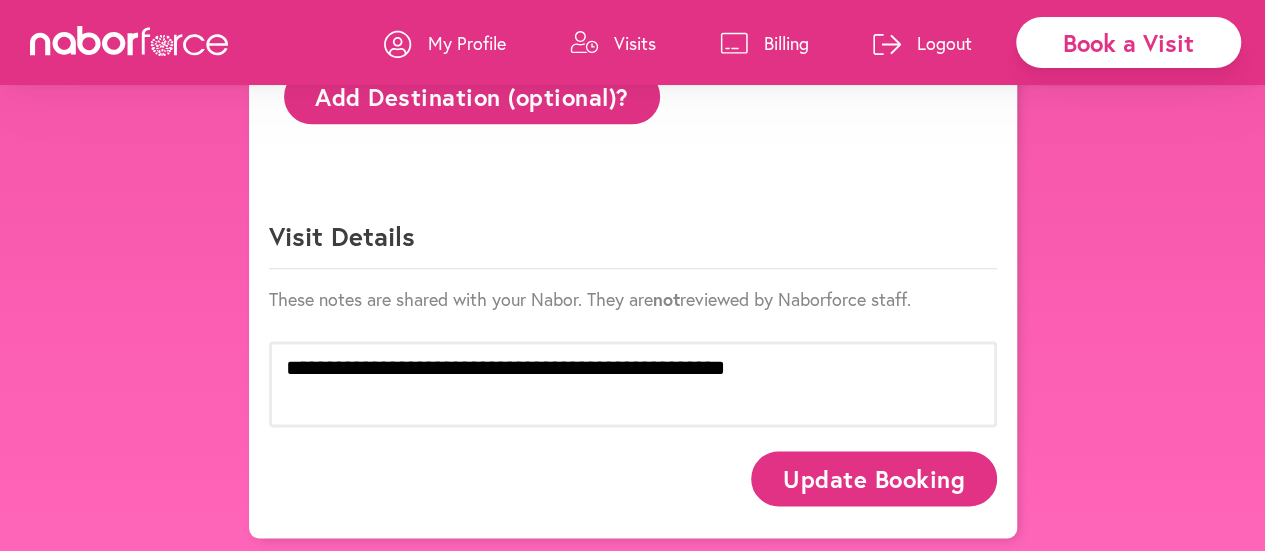click on "Update Booking" at bounding box center (873, 478) 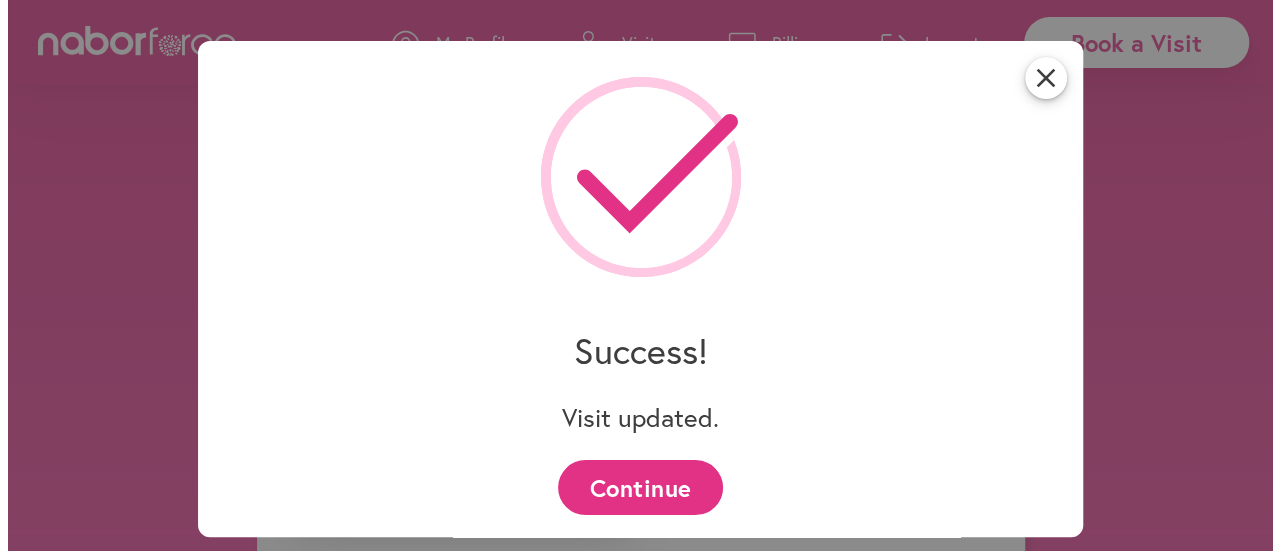 scroll, scrollTop: 0, scrollLeft: 0, axis: both 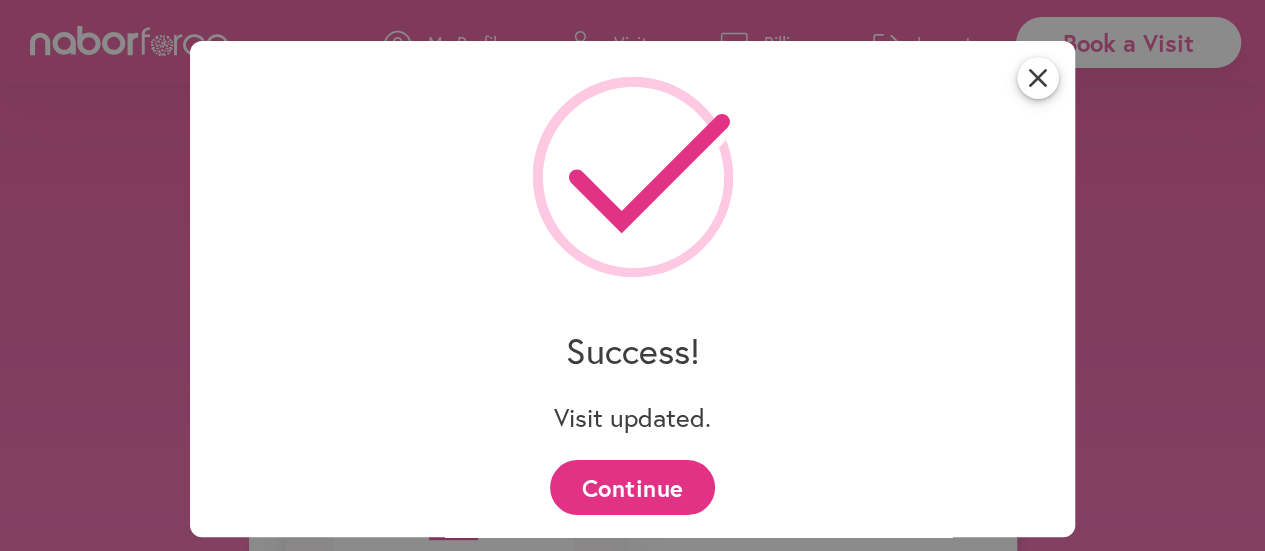 click on "Continue" at bounding box center (632, 487) 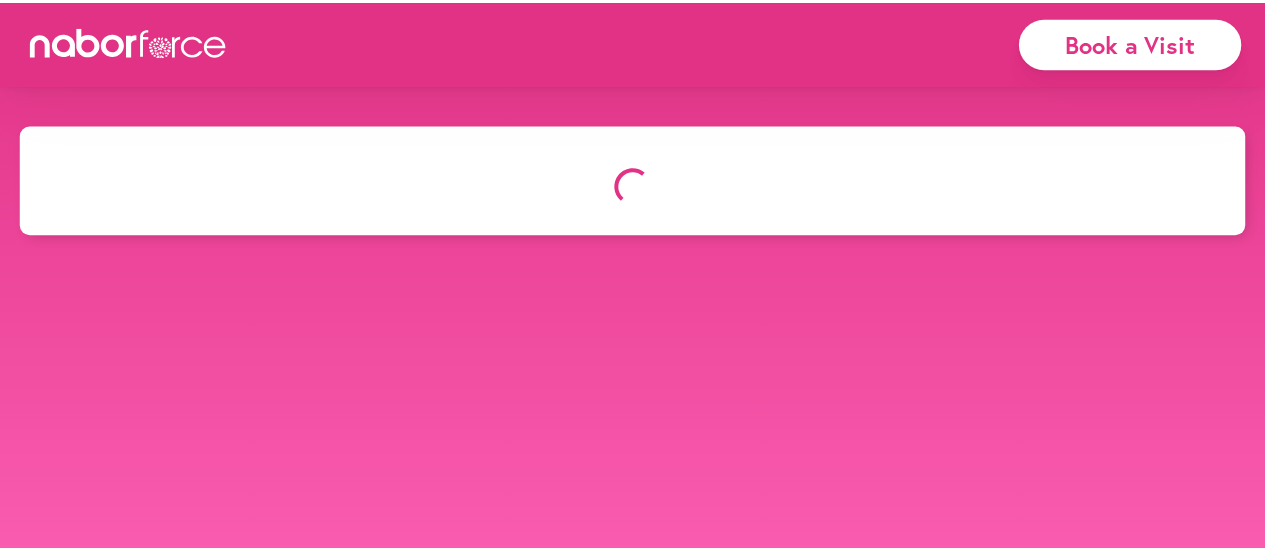 scroll, scrollTop: 0, scrollLeft: 0, axis: both 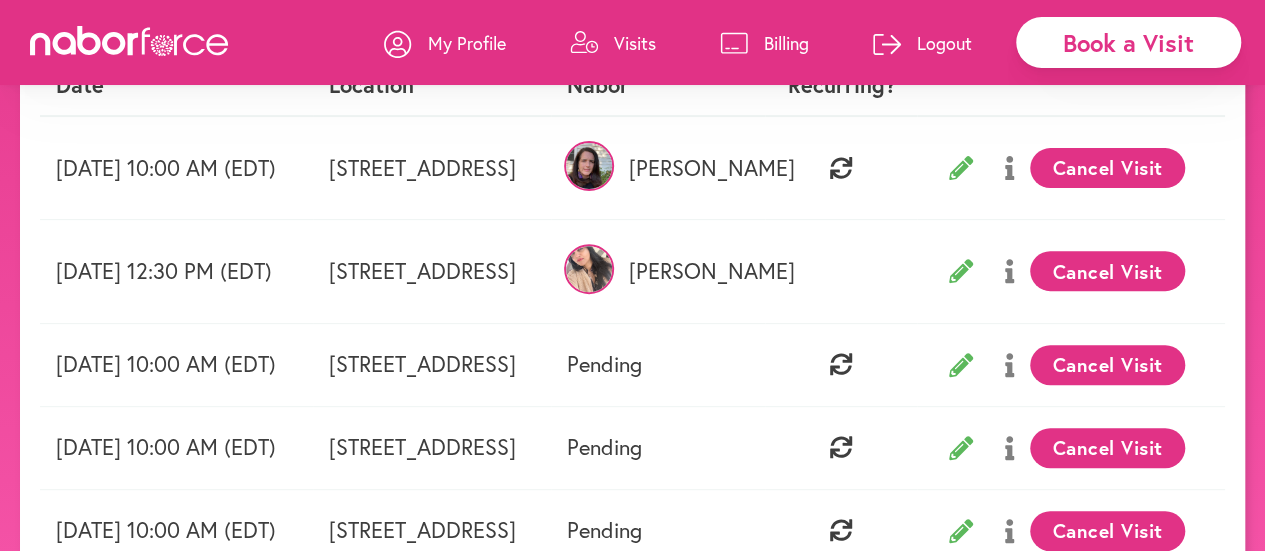 click 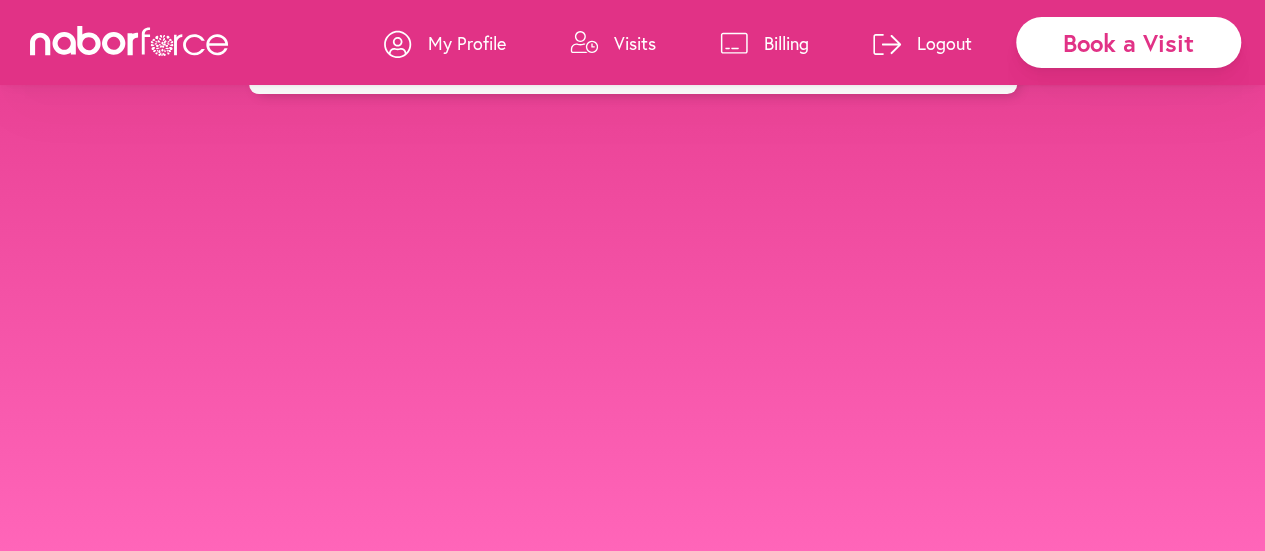 scroll, scrollTop: 0, scrollLeft: 0, axis: both 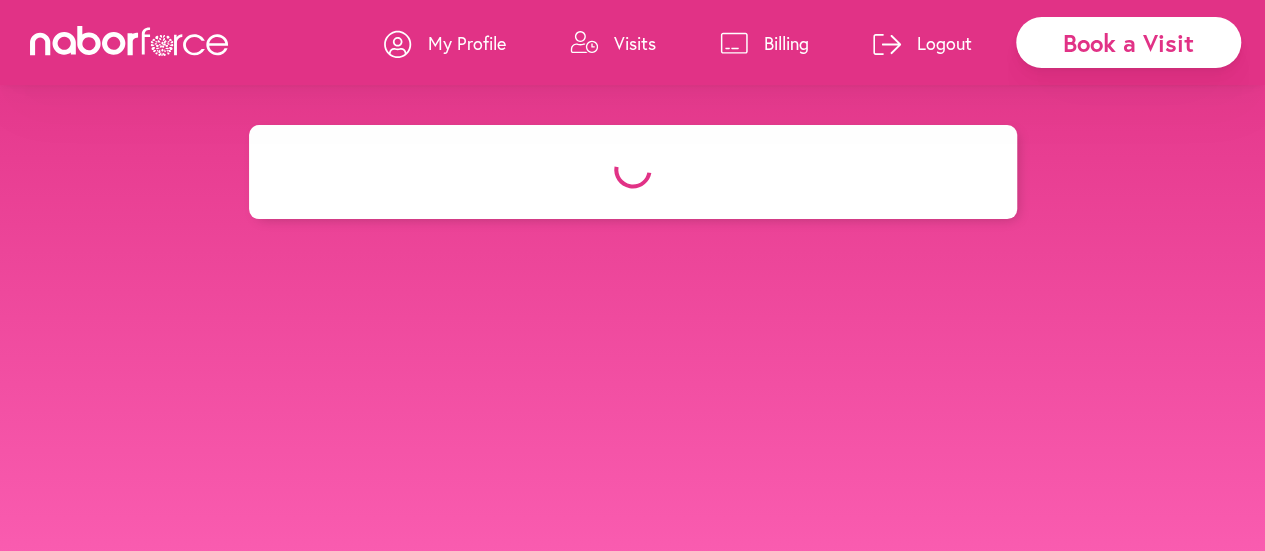 select on "********" 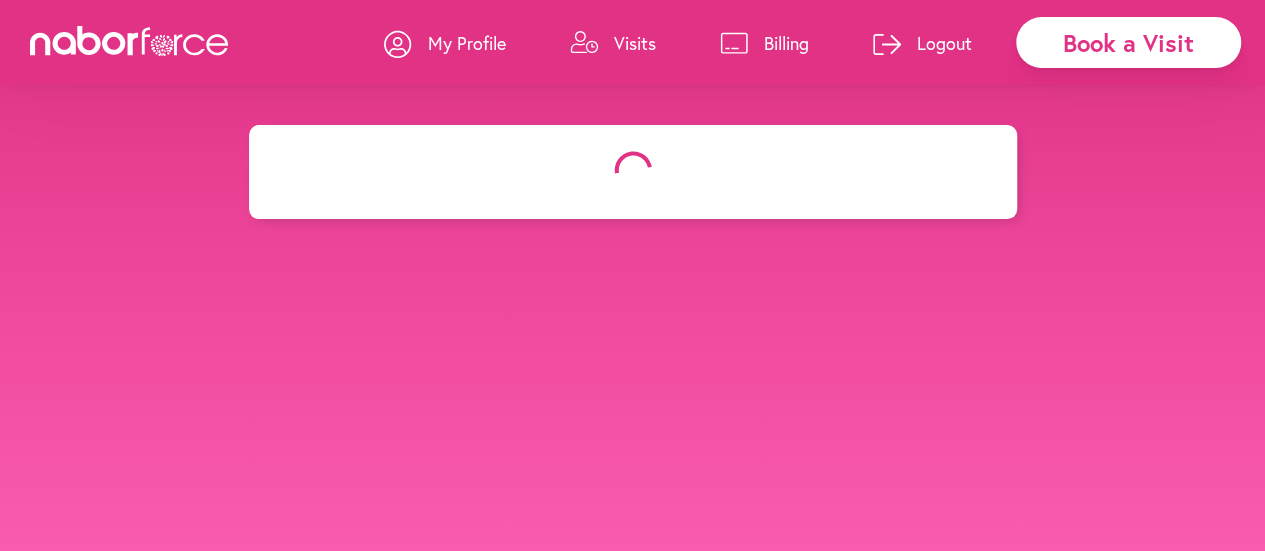 select on "**" 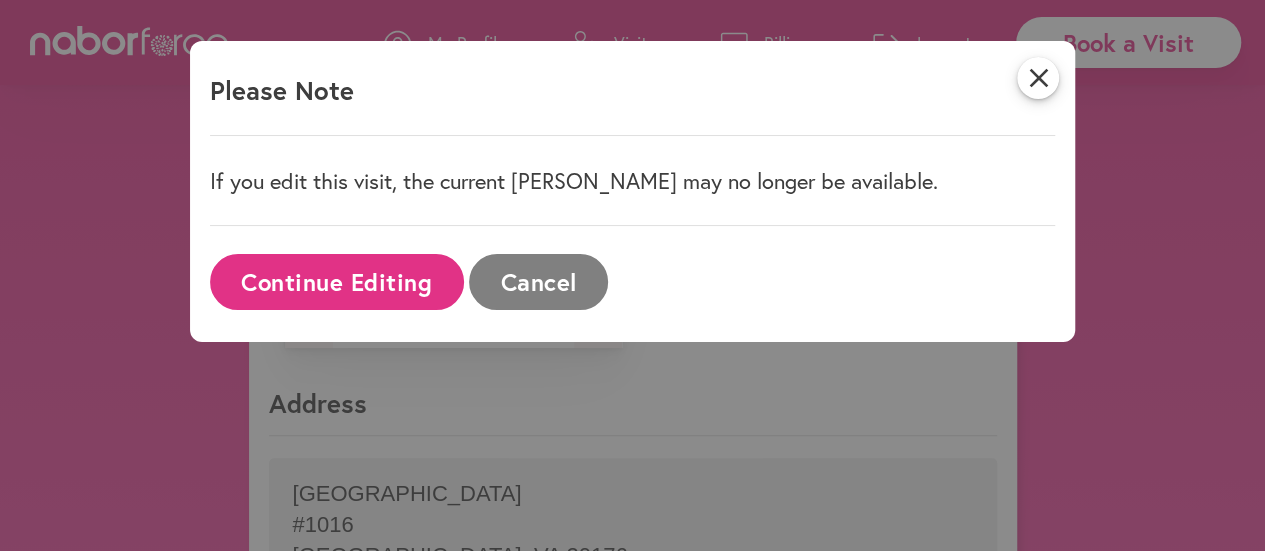 scroll, scrollTop: 238, scrollLeft: 0, axis: vertical 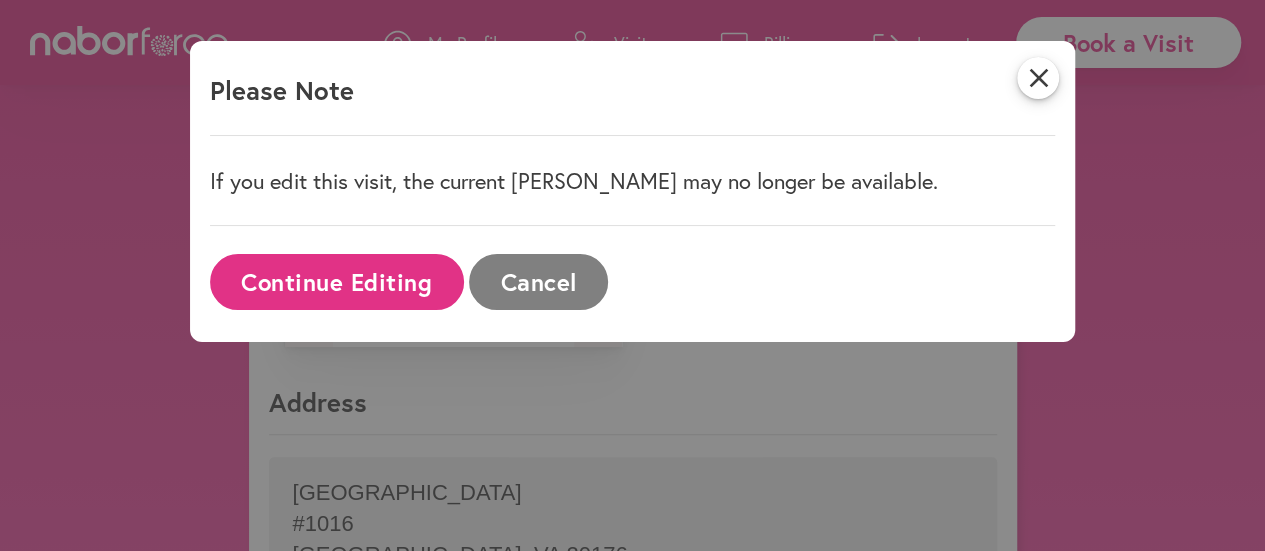 click on "Continue Editing" at bounding box center (337, 281) 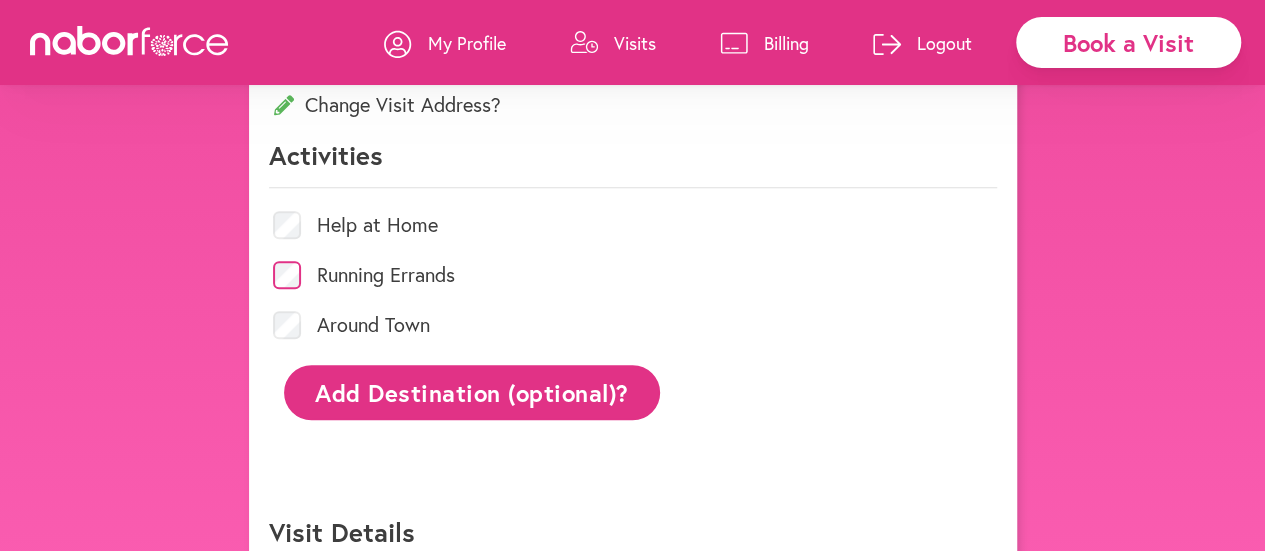 scroll, scrollTop: 799, scrollLeft: 0, axis: vertical 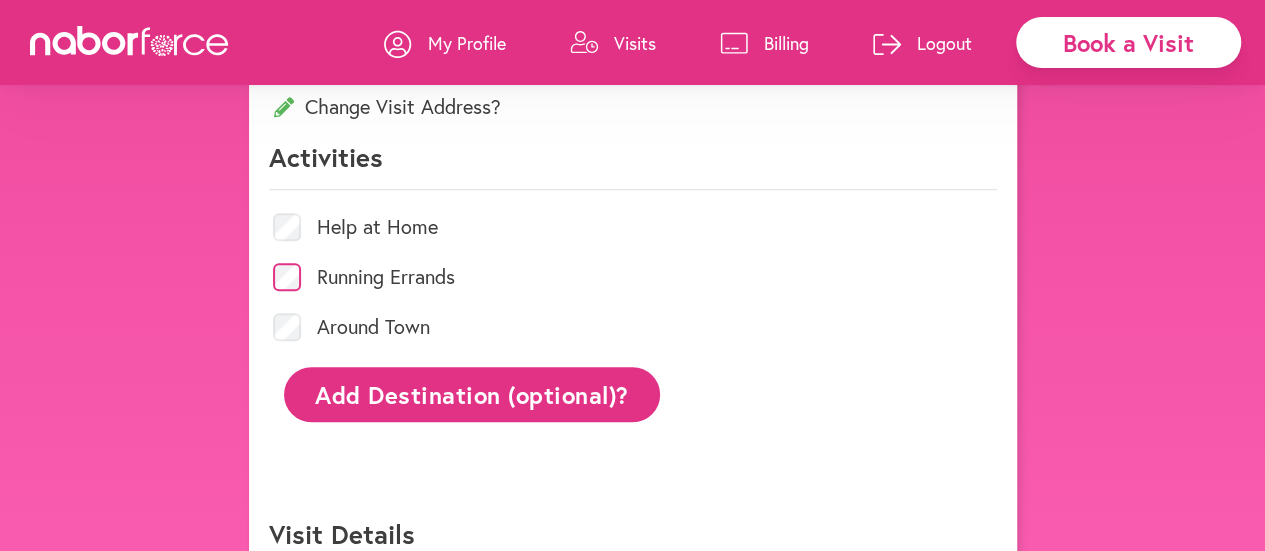 click on "Add Destination (optional)?" 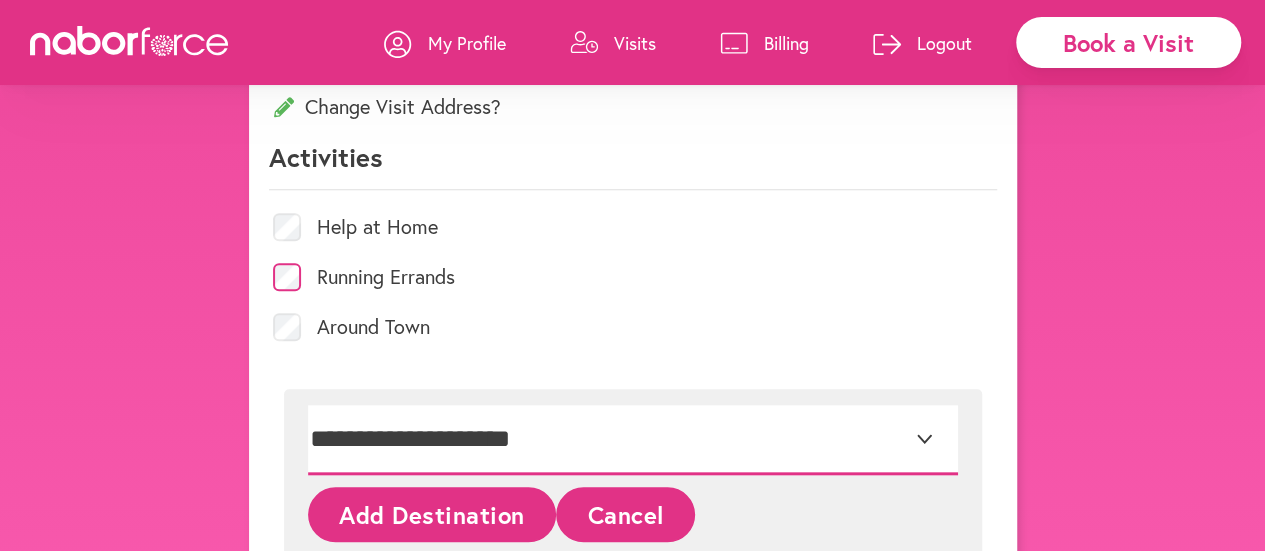 click on "**********" at bounding box center (633, 440) 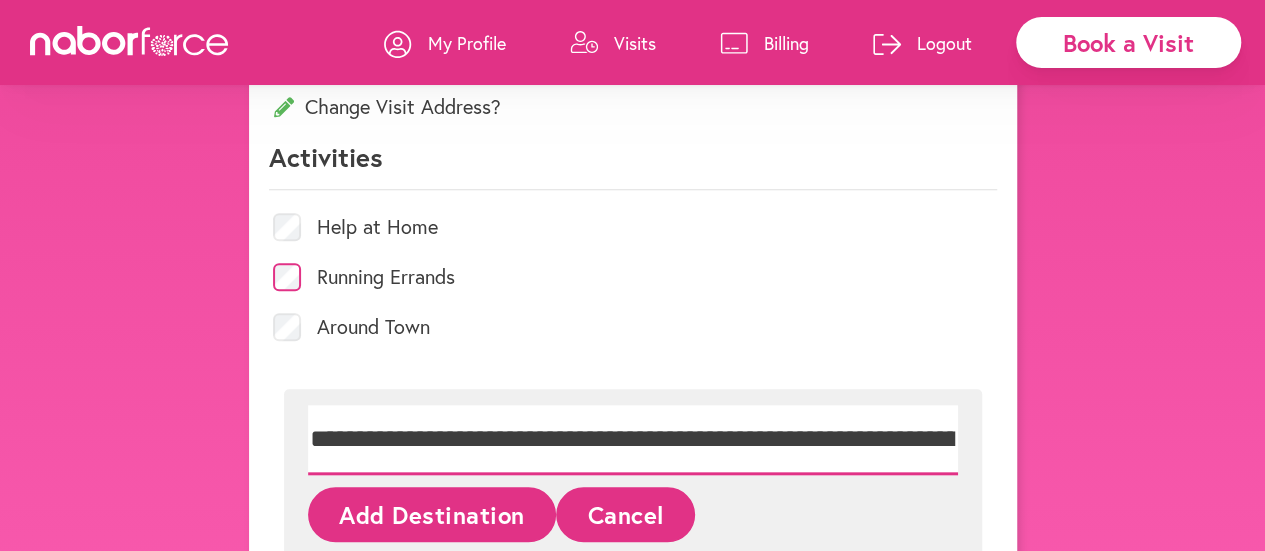click on "**********" at bounding box center (633, 440) 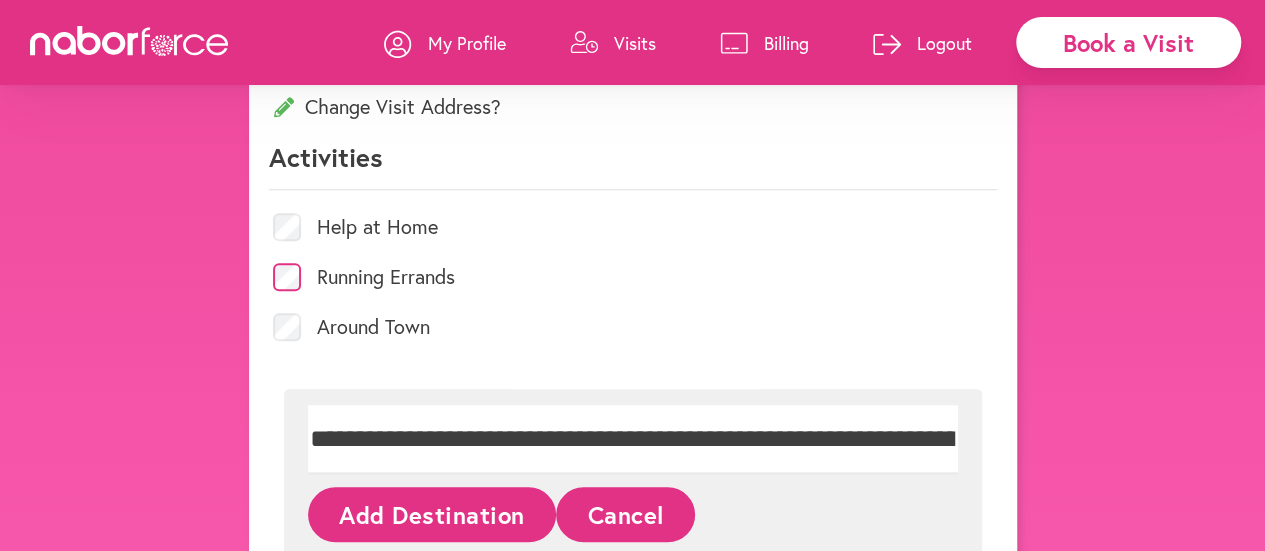 click on "Add Destination" 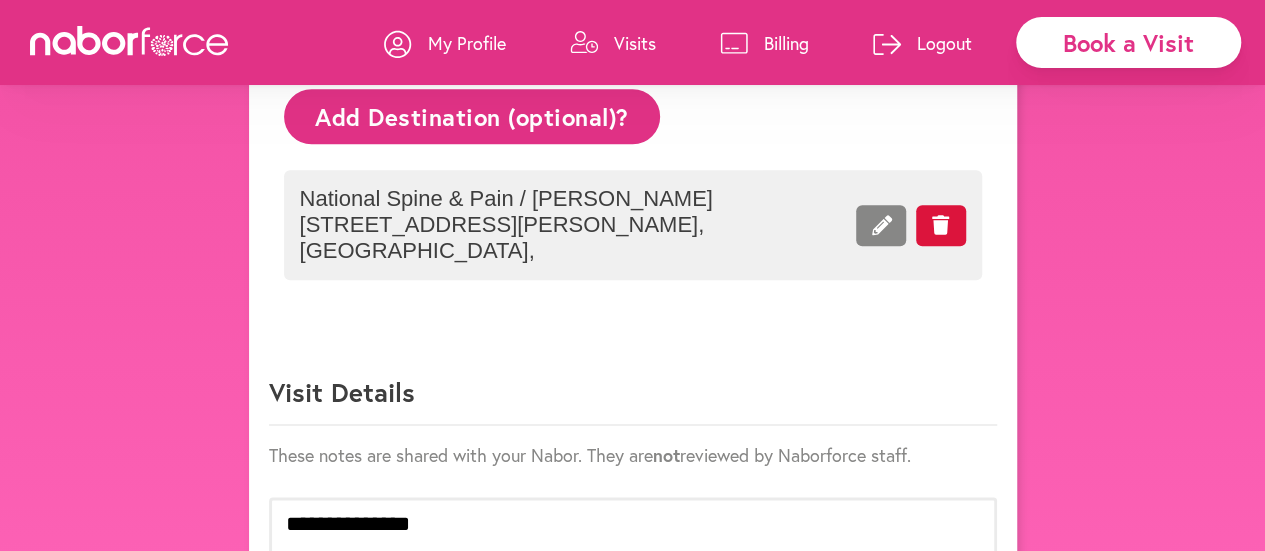 scroll, scrollTop: 1206, scrollLeft: 0, axis: vertical 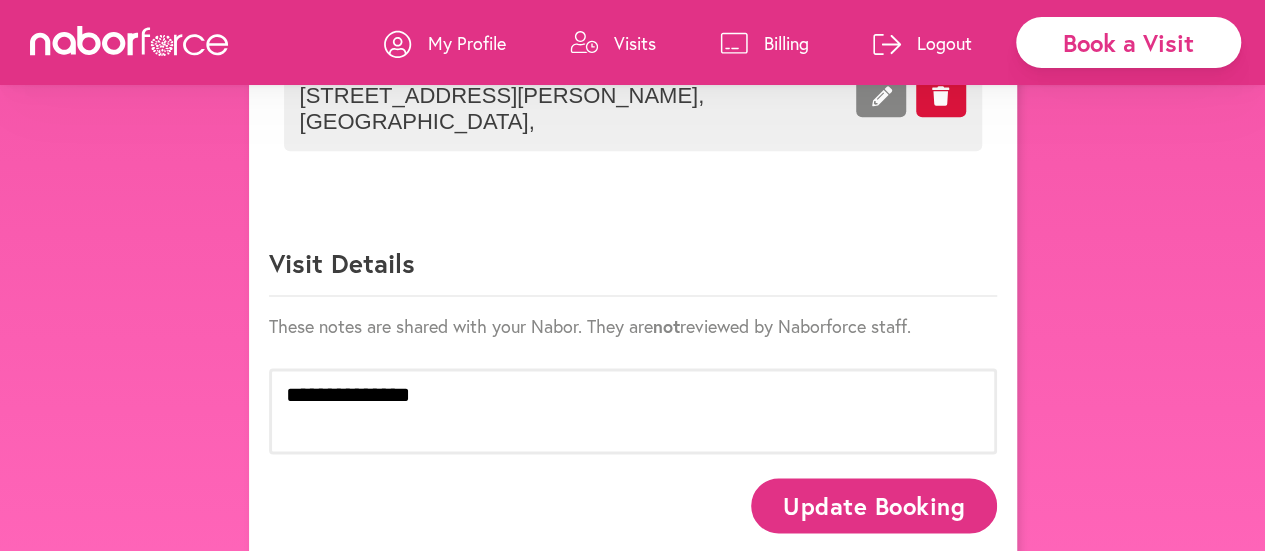 click on "Update Booking" at bounding box center (873, 505) 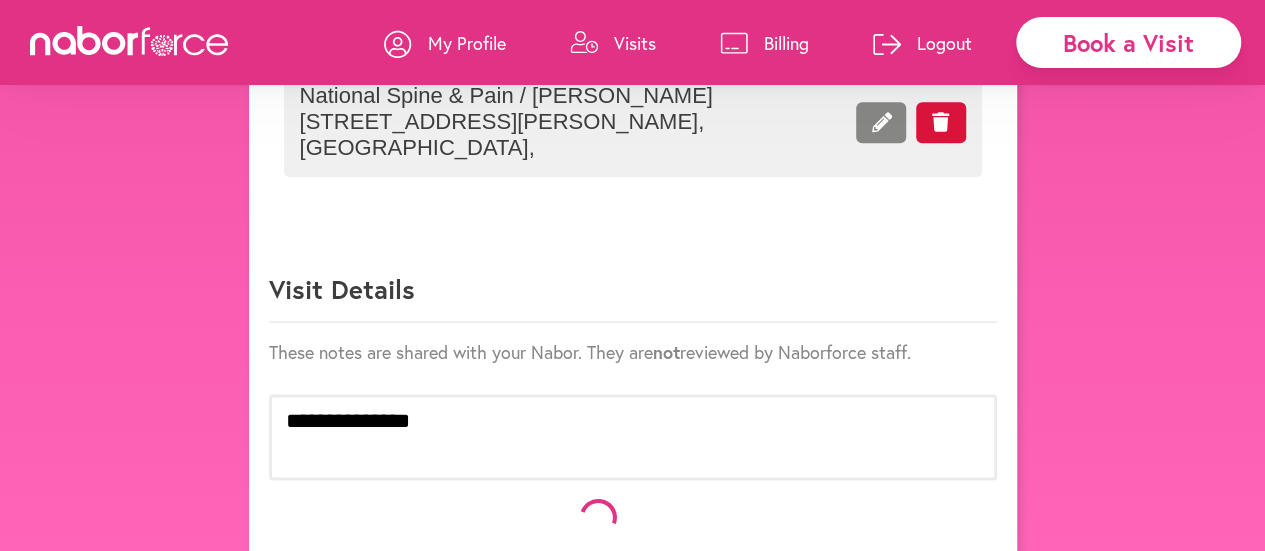 scroll, scrollTop: 1206, scrollLeft: 0, axis: vertical 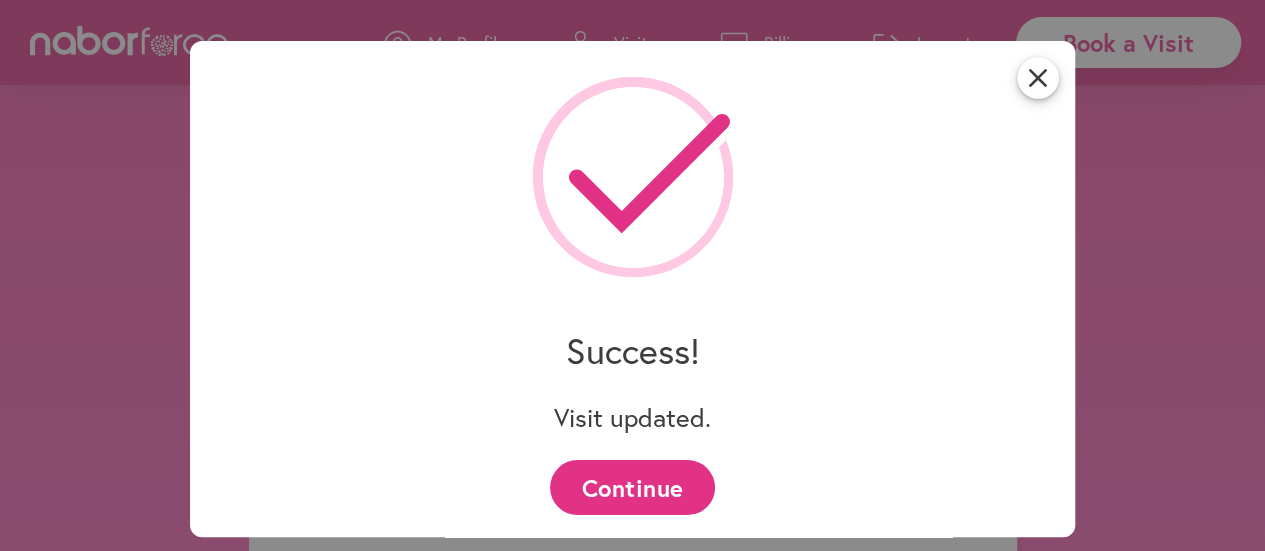 click on "Continue" at bounding box center (632, 487) 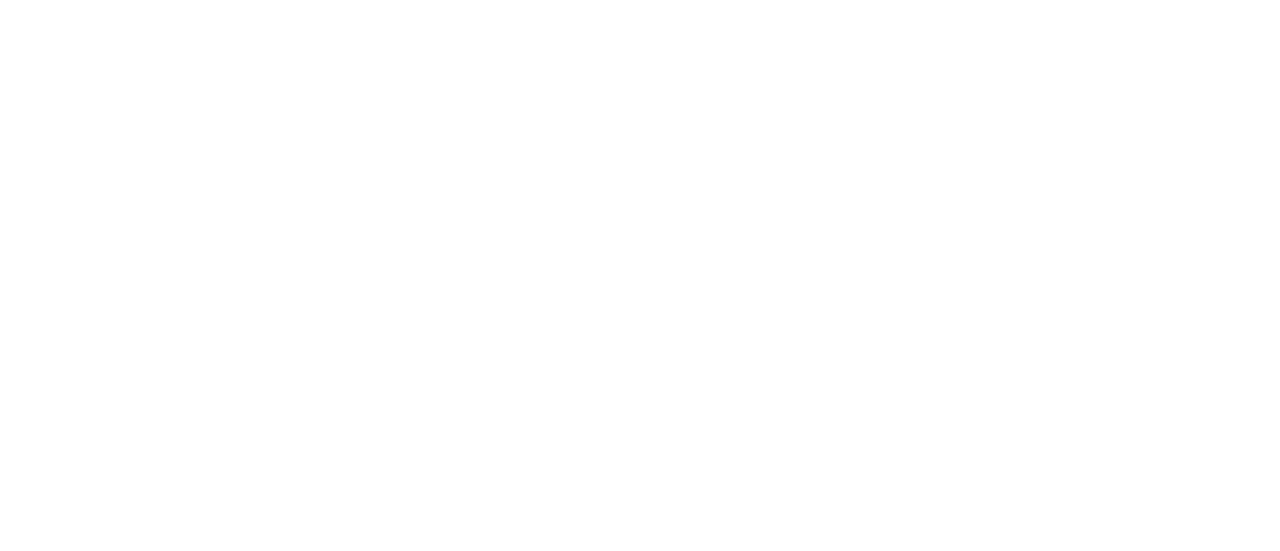 scroll, scrollTop: 0, scrollLeft: 0, axis: both 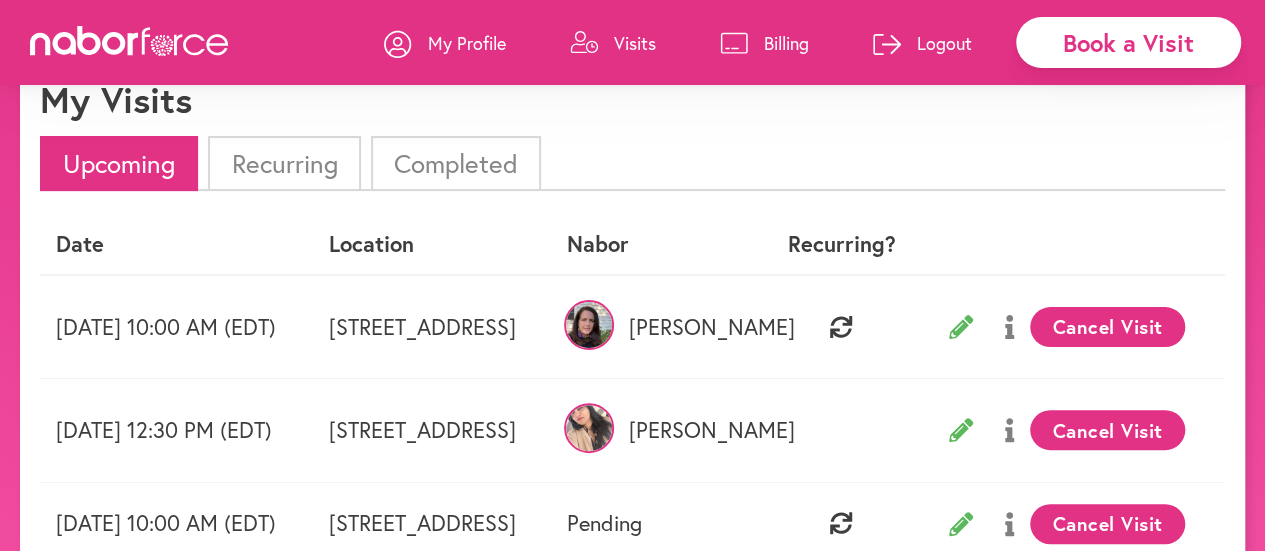 click 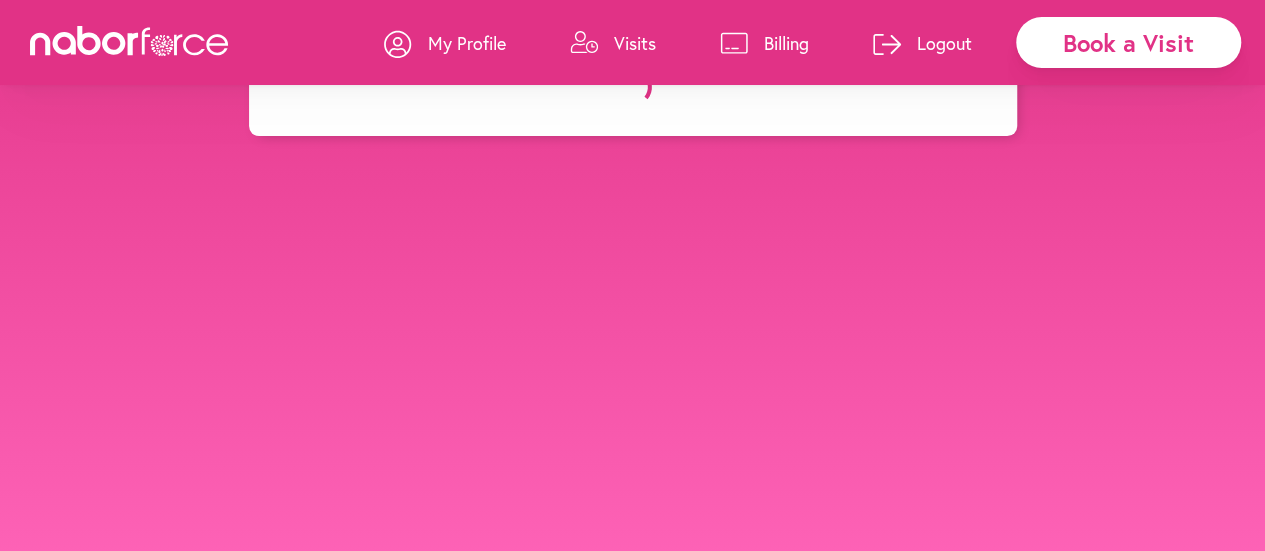 scroll, scrollTop: 0, scrollLeft: 0, axis: both 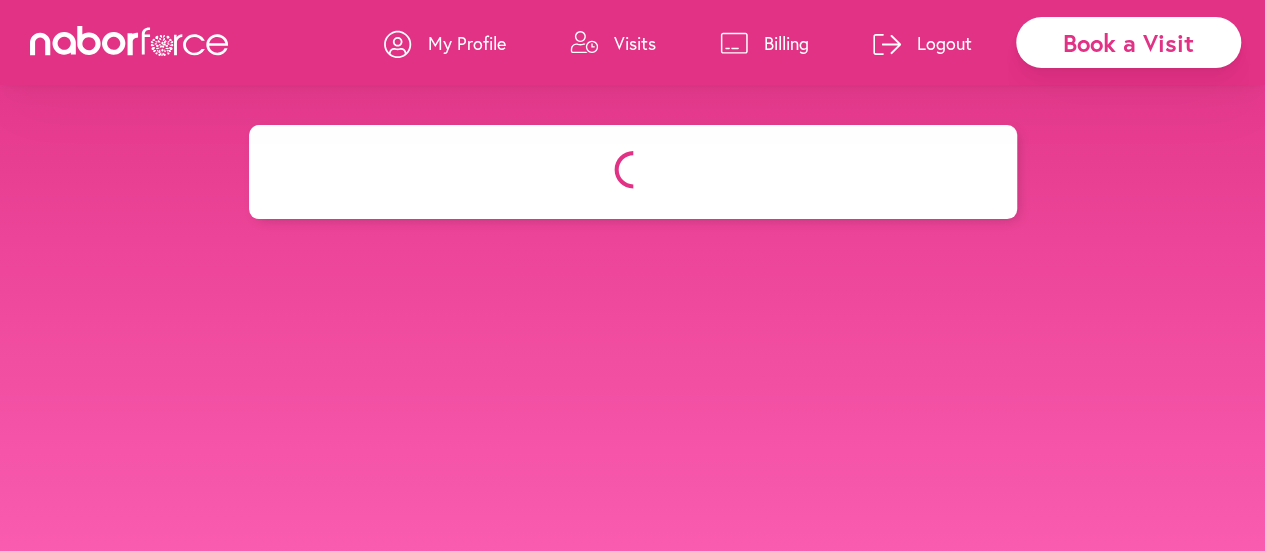 select on "********" 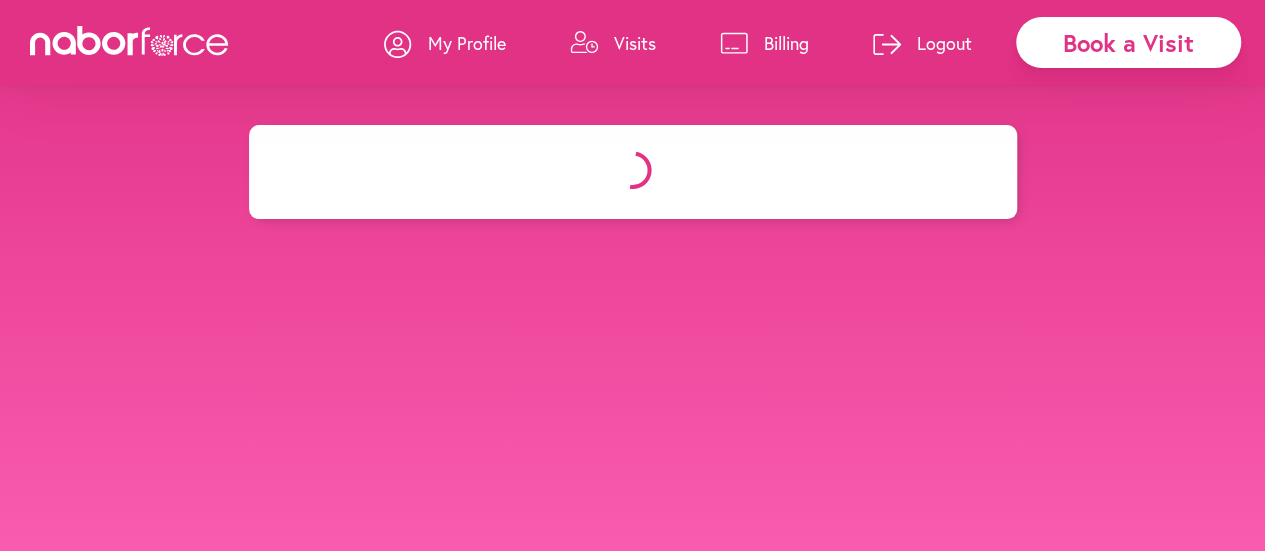 select on "**" 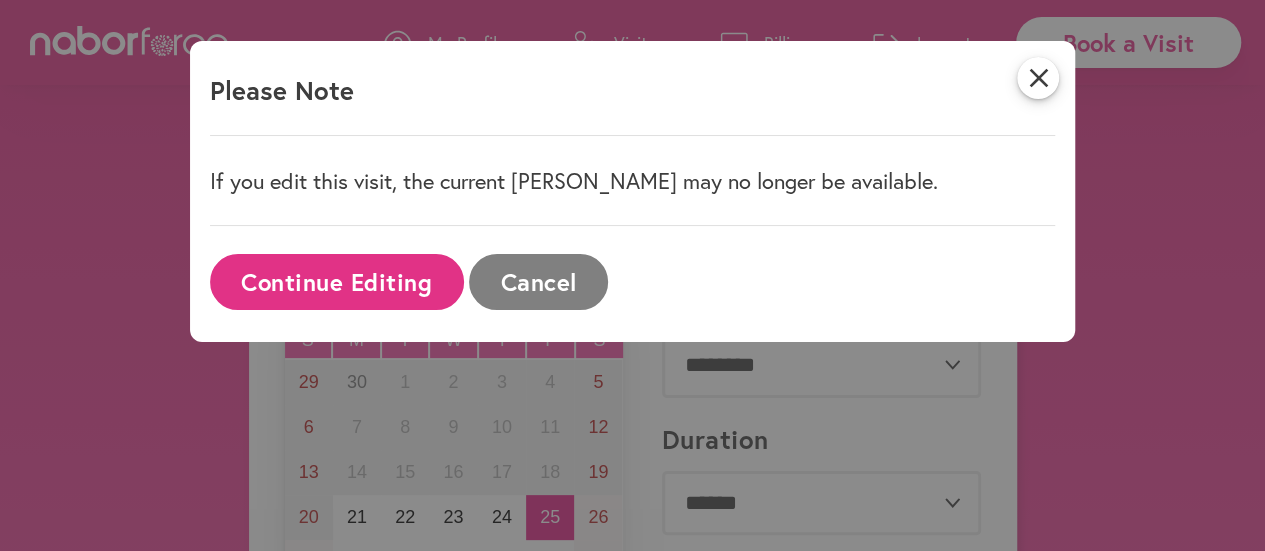 click on "Continue Editing" at bounding box center [337, 281] 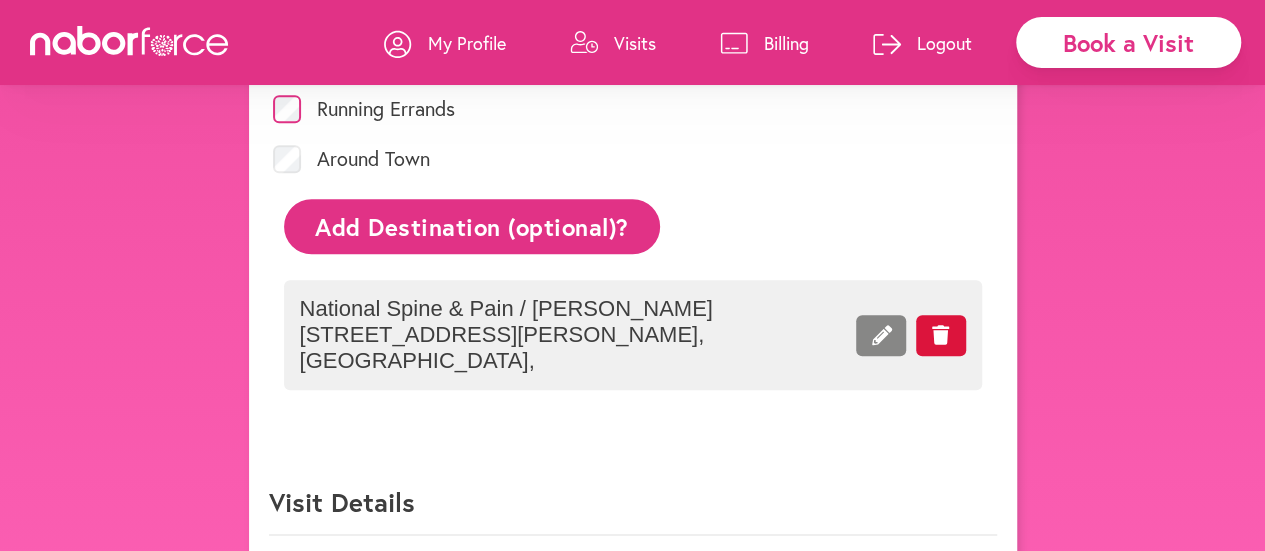 scroll, scrollTop: 1070, scrollLeft: 0, axis: vertical 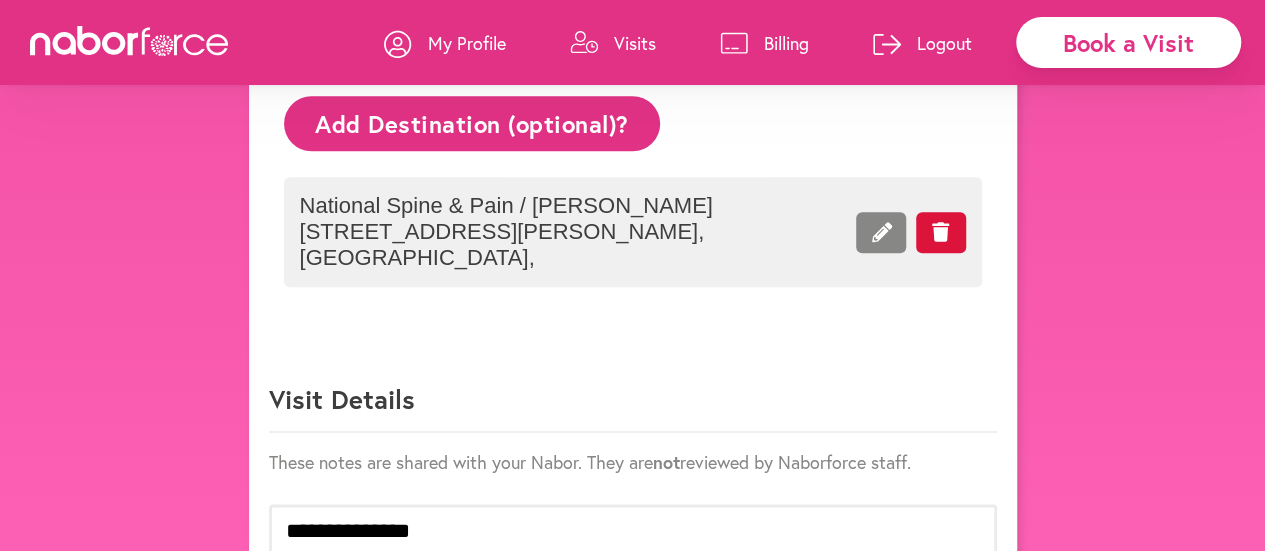 click 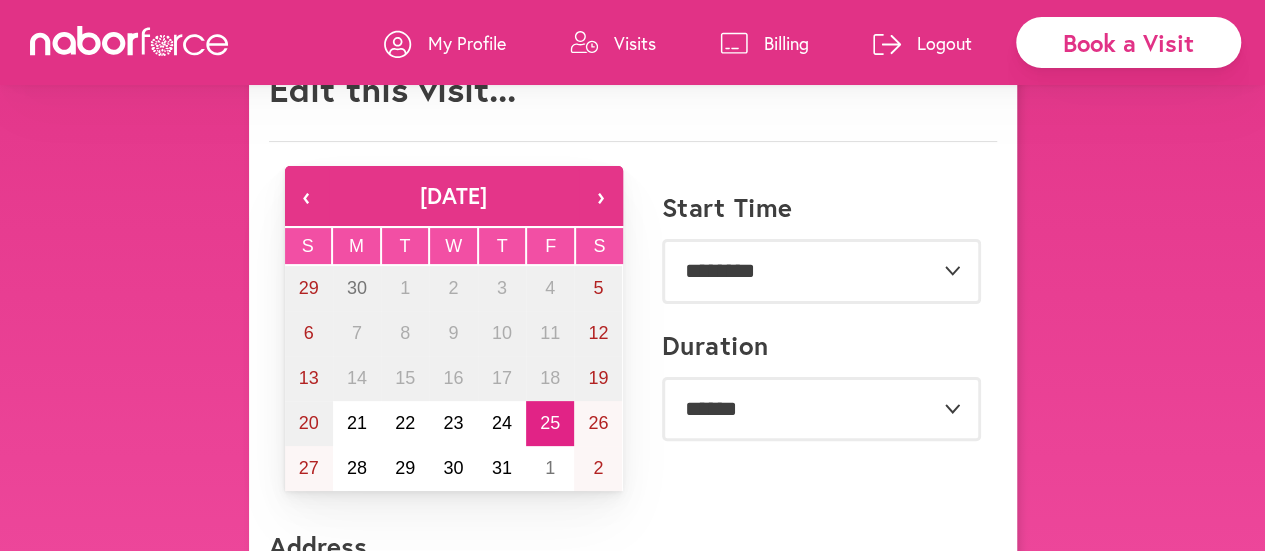 scroll, scrollTop: 0, scrollLeft: 0, axis: both 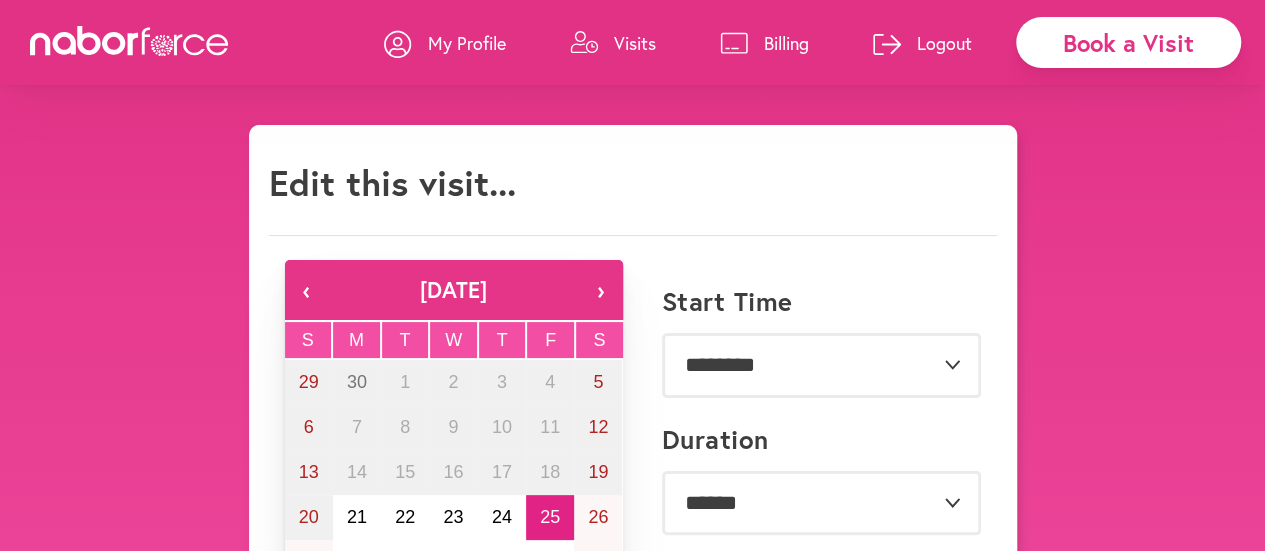 click on "Visits" at bounding box center [635, 43] 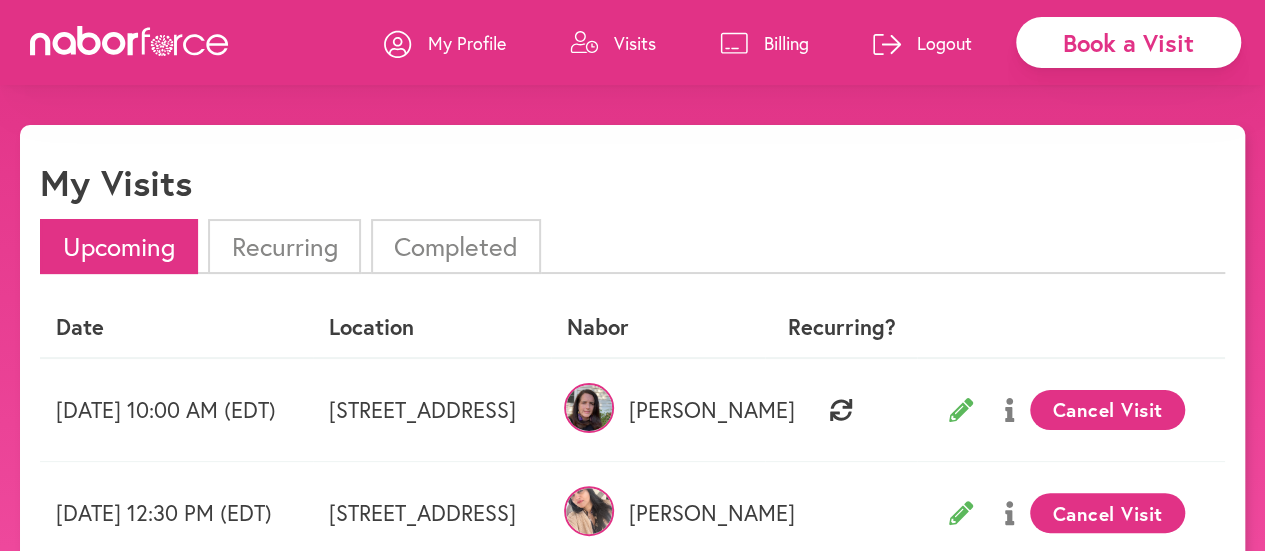 scroll, scrollTop: 132, scrollLeft: 0, axis: vertical 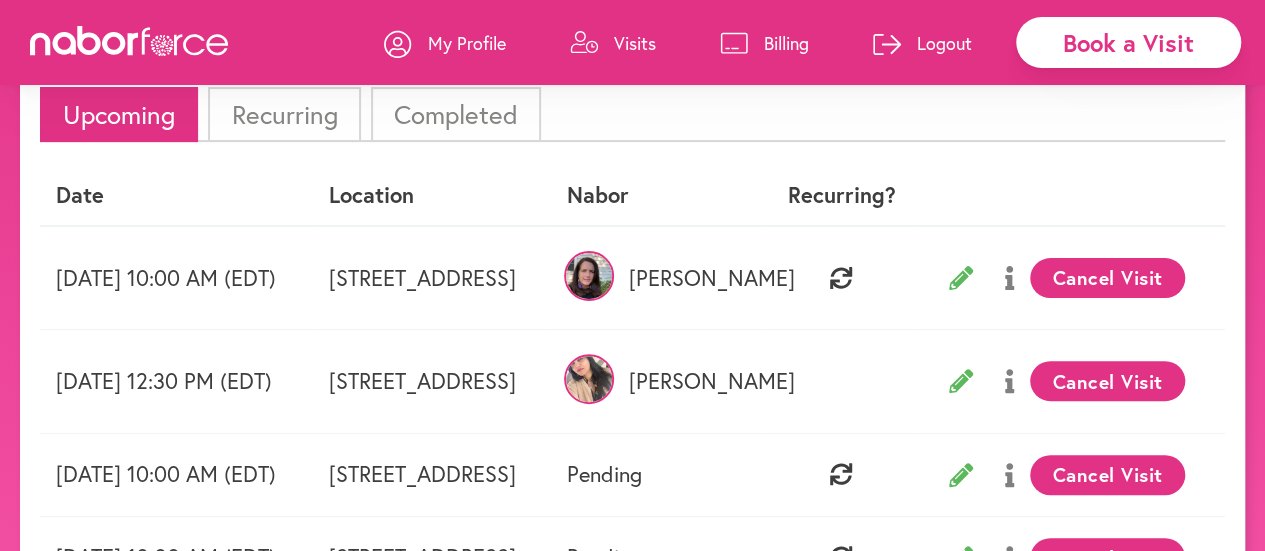 click on "Cancel Visit" at bounding box center [1107, 381] 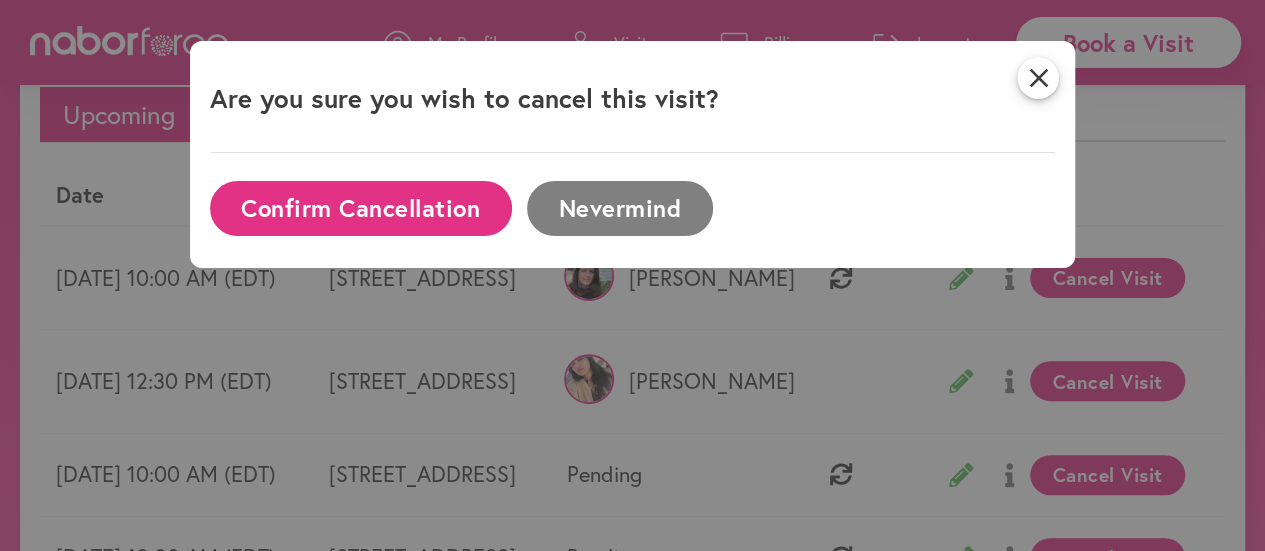 click on "Confirm Cancellation" at bounding box center [361, 208] 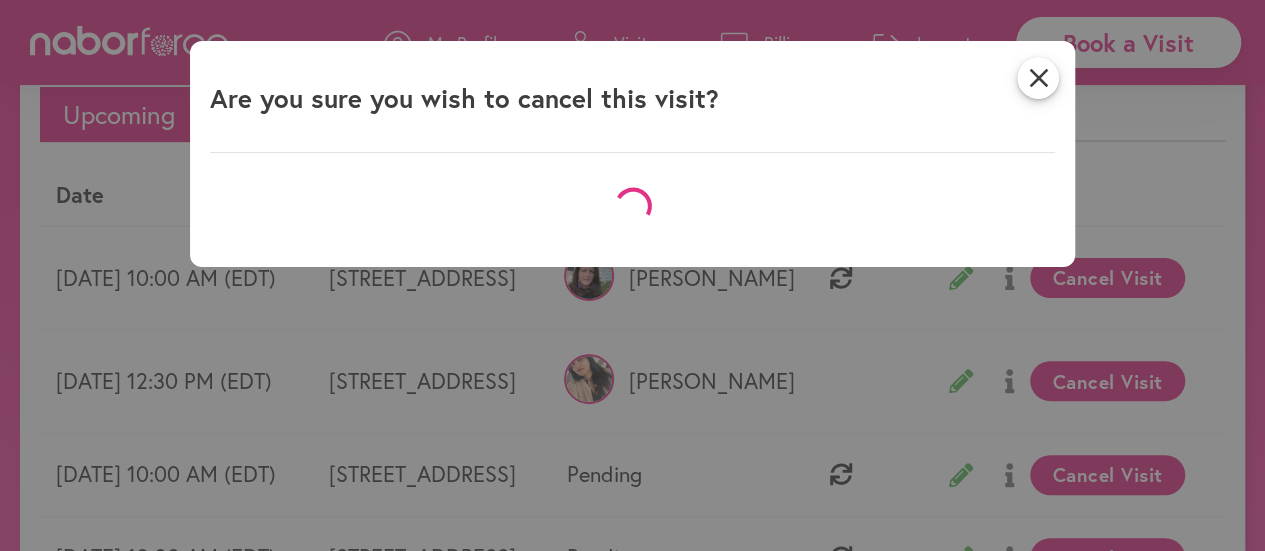 scroll, scrollTop: 132, scrollLeft: 0, axis: vertical 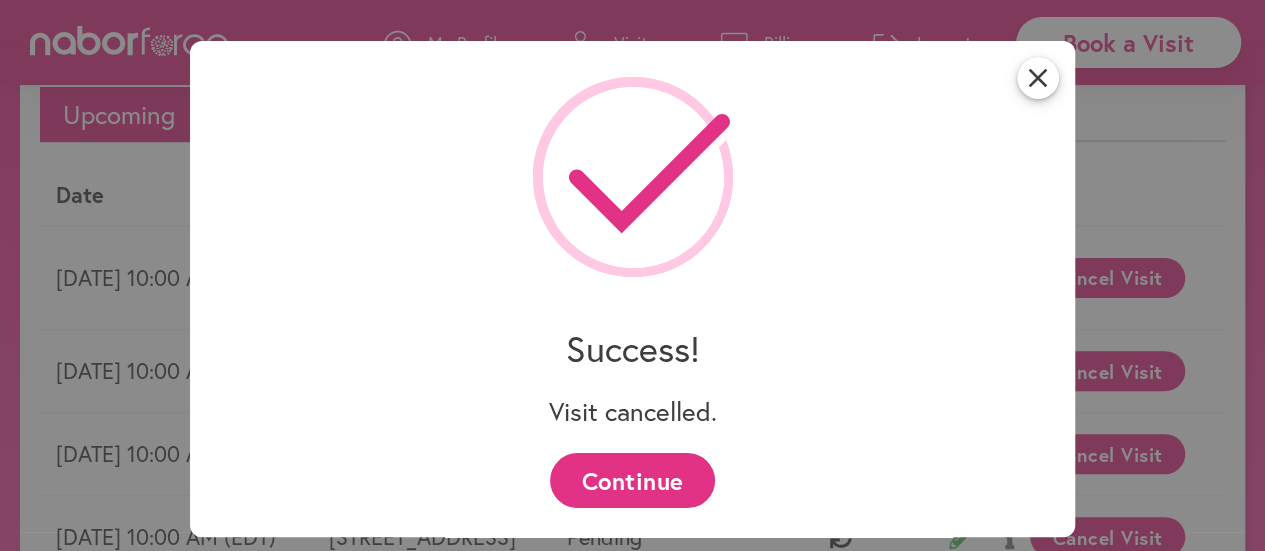 click on "Continue" at bounding box center [632, 480] 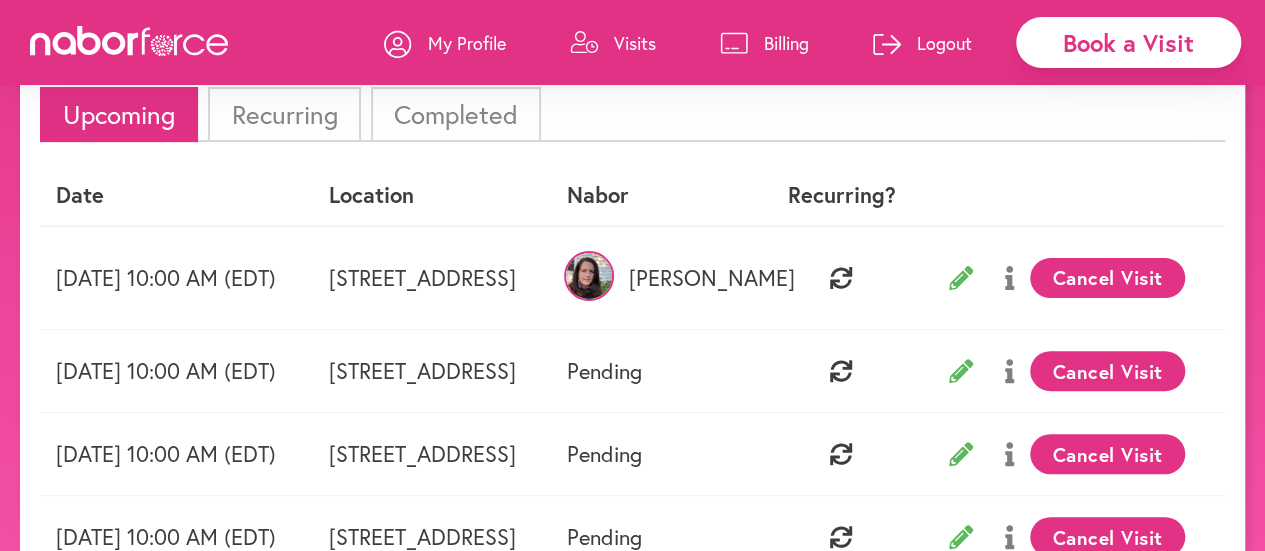 click on "Book a Visit" at bounding box center (1128, 42) 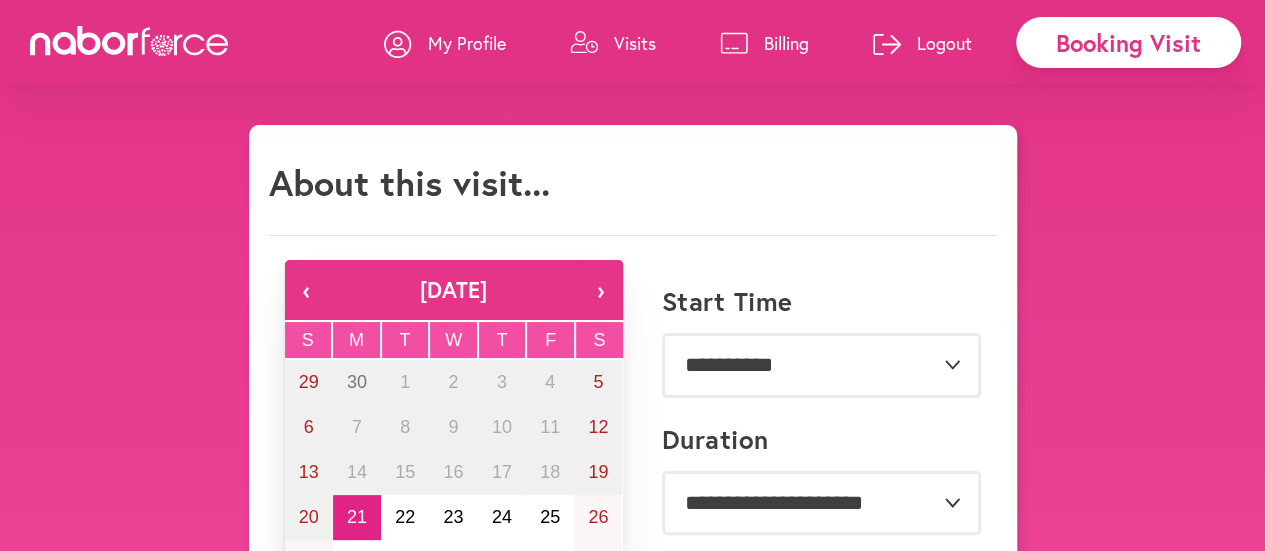 scroll, scrollTop: 106, scrollLeft: 0, axis: vertical 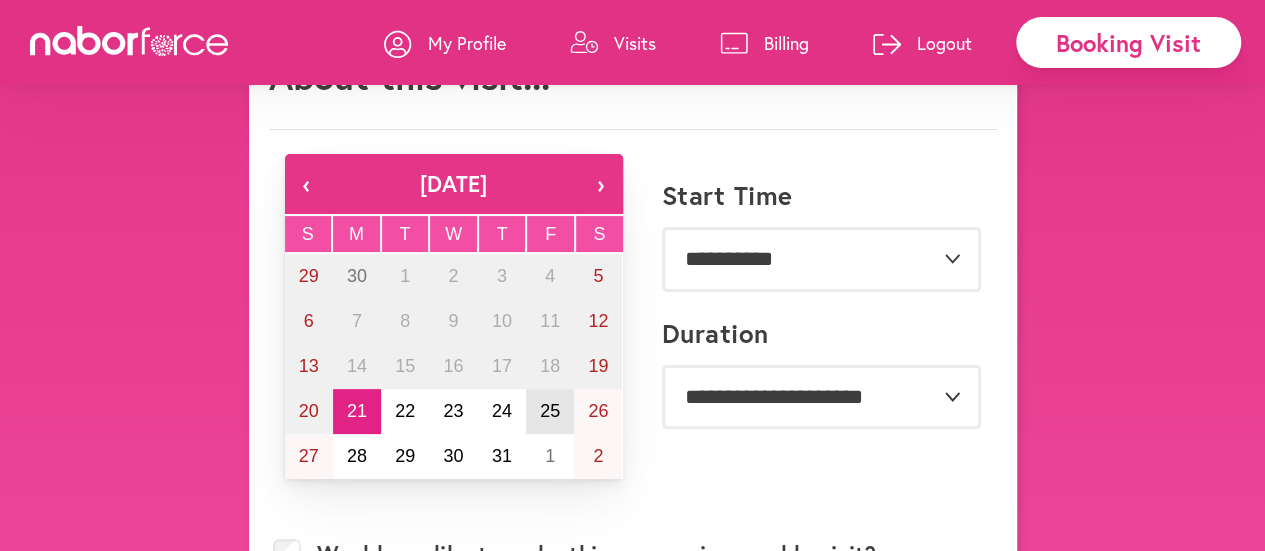 click on "25" at bounding box center (550, 411) 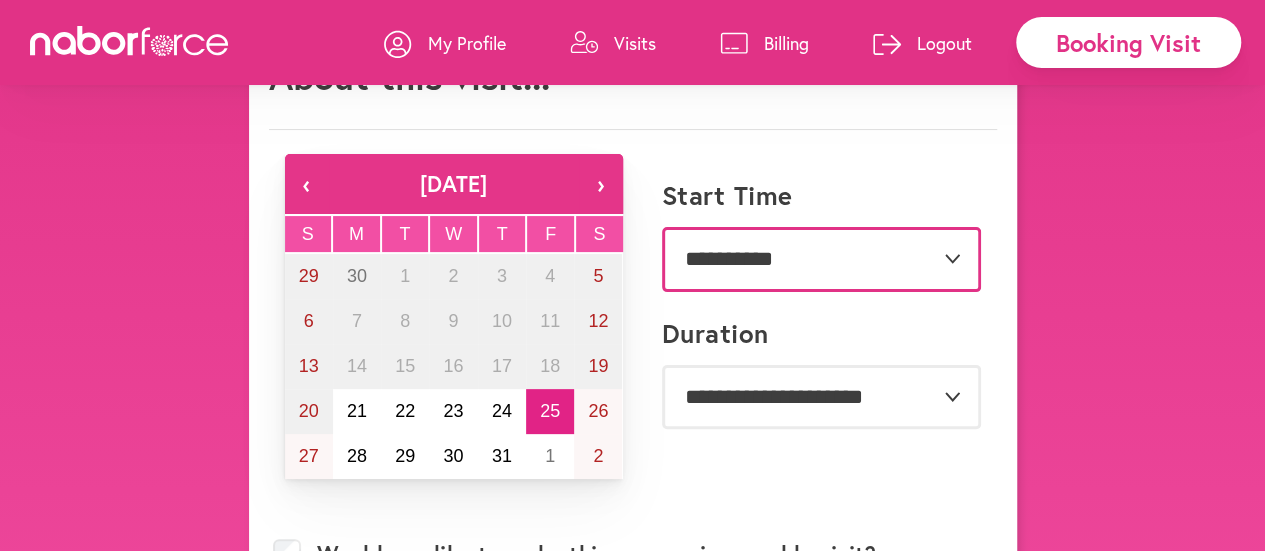 click on "**********" at bounding box center (821, 259) 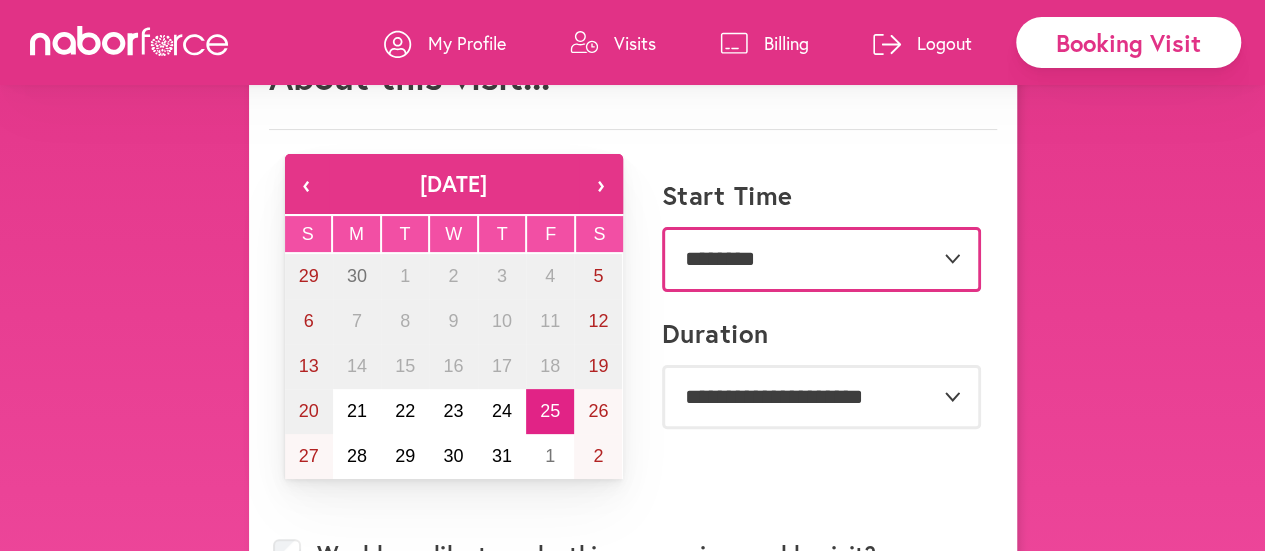 click on "**********" at bounding box center (821, 259) 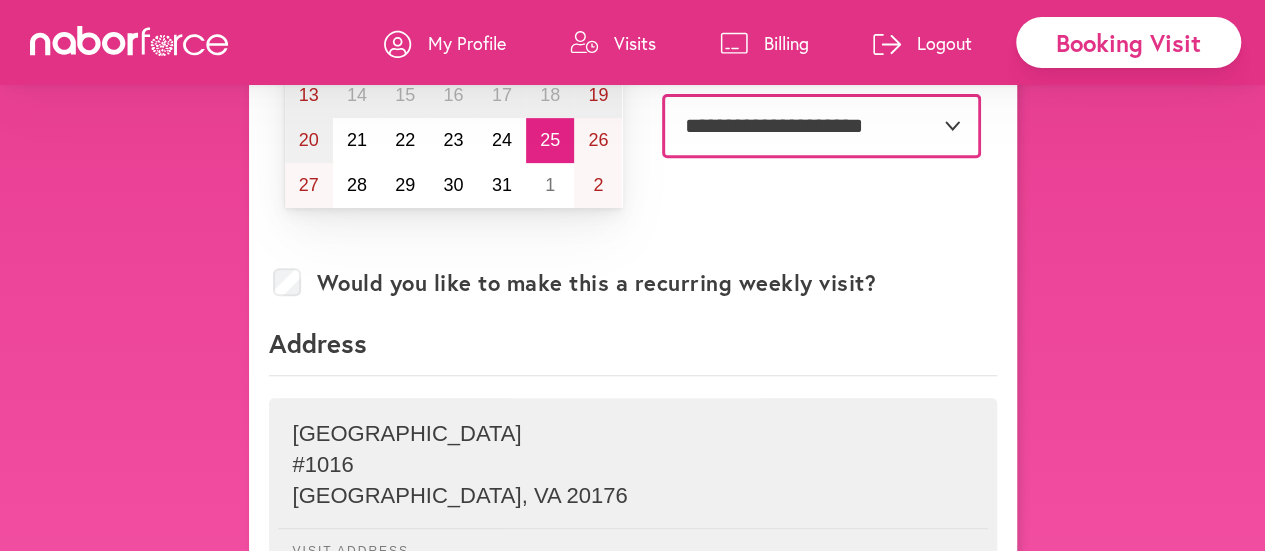 click on "**********" at bounding box center (821, 126) 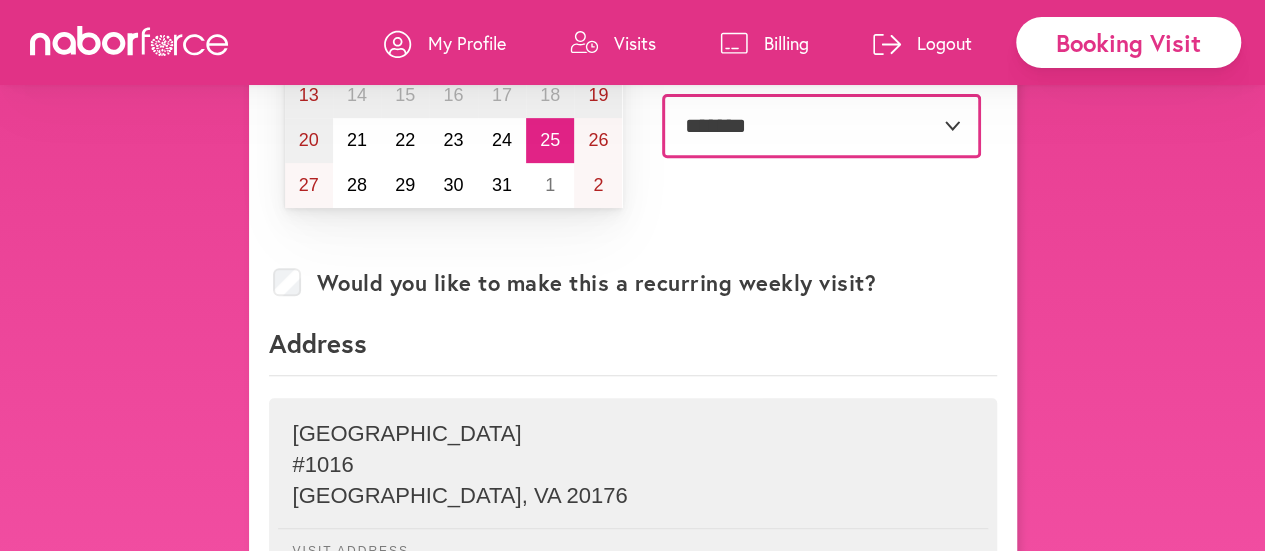 click on "**********" at bounding box center [821, 126] 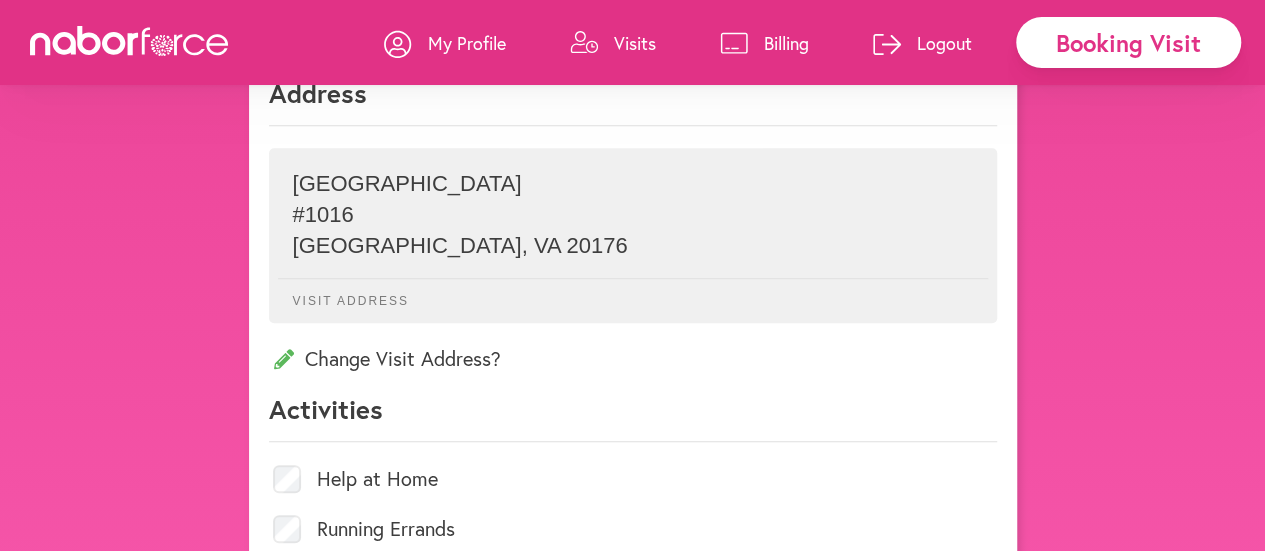 scroll, scrollTop: 842, scrollLeft: 0, axis: vertical 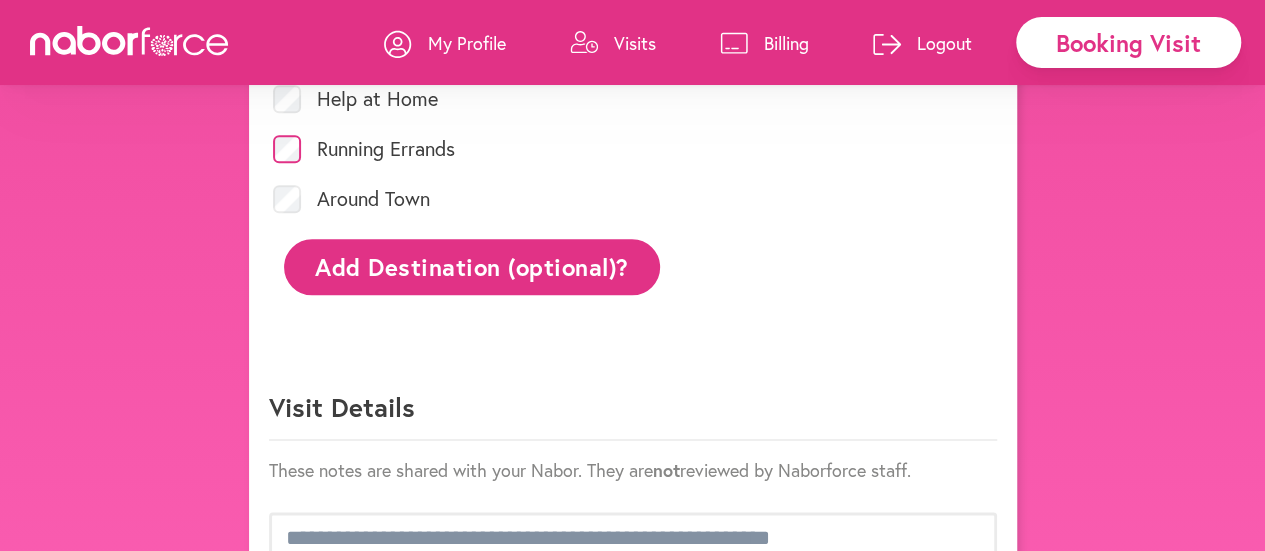click on "Add Destination (optional)?" 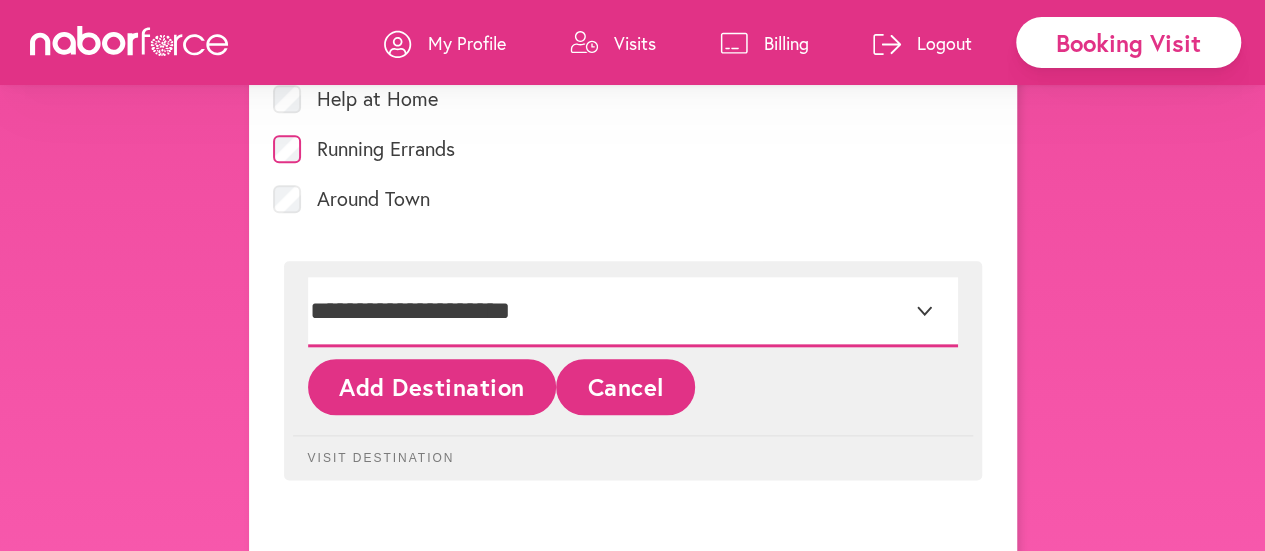 click on "**********" at bounding box center (633, 312) 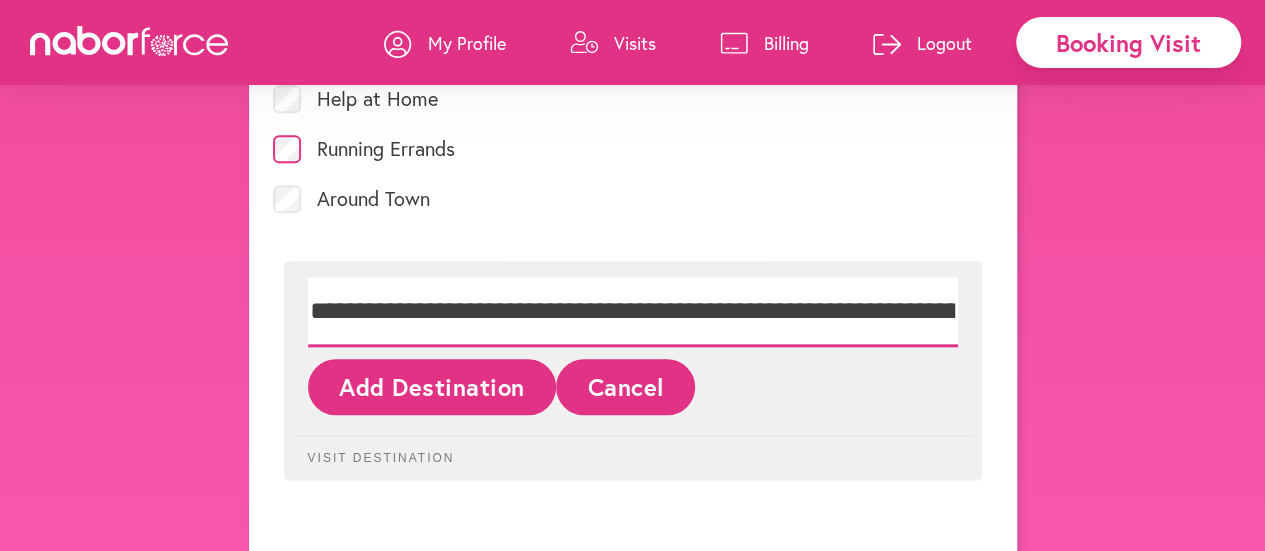 click on "**********" at bounding box center [633, 312] 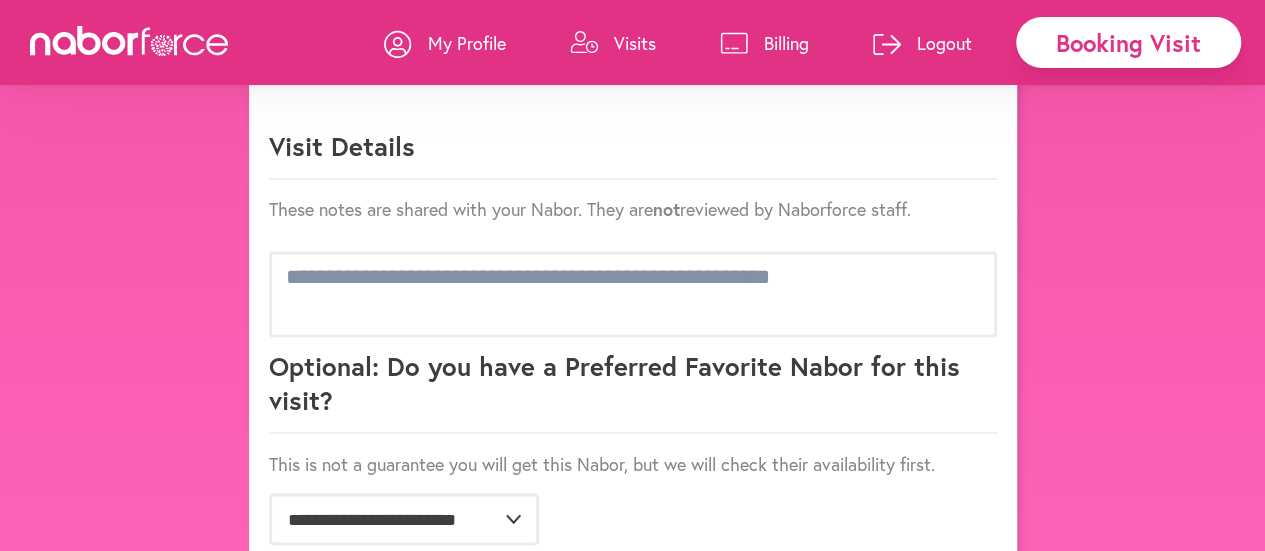 scroll, scrollTop: 1556, scrollLeft: 0, axis: vertical 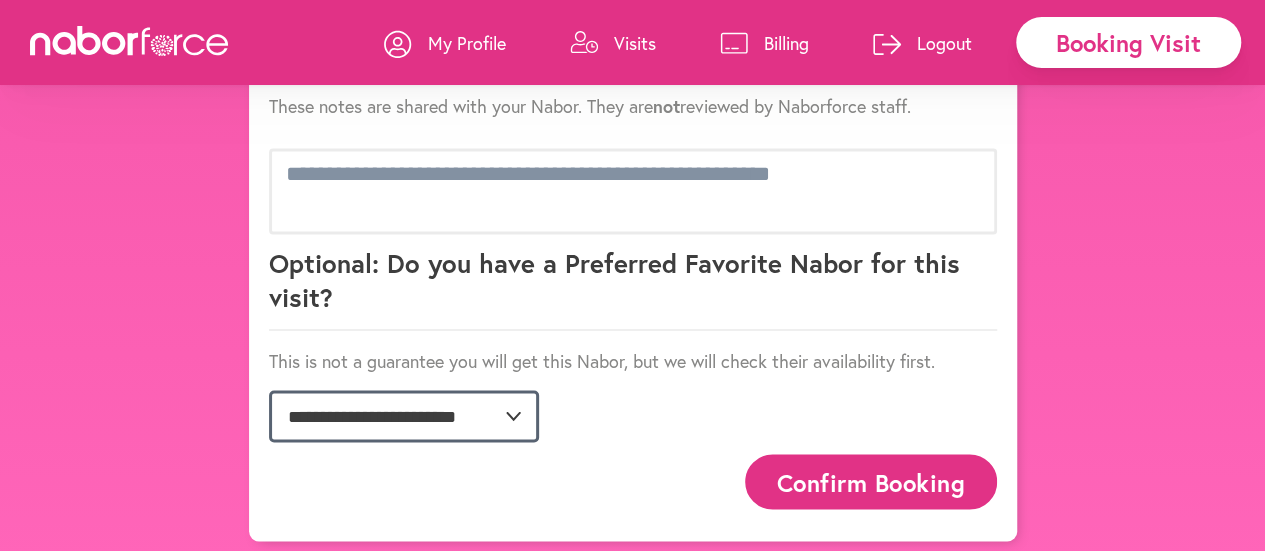 click on "**********" 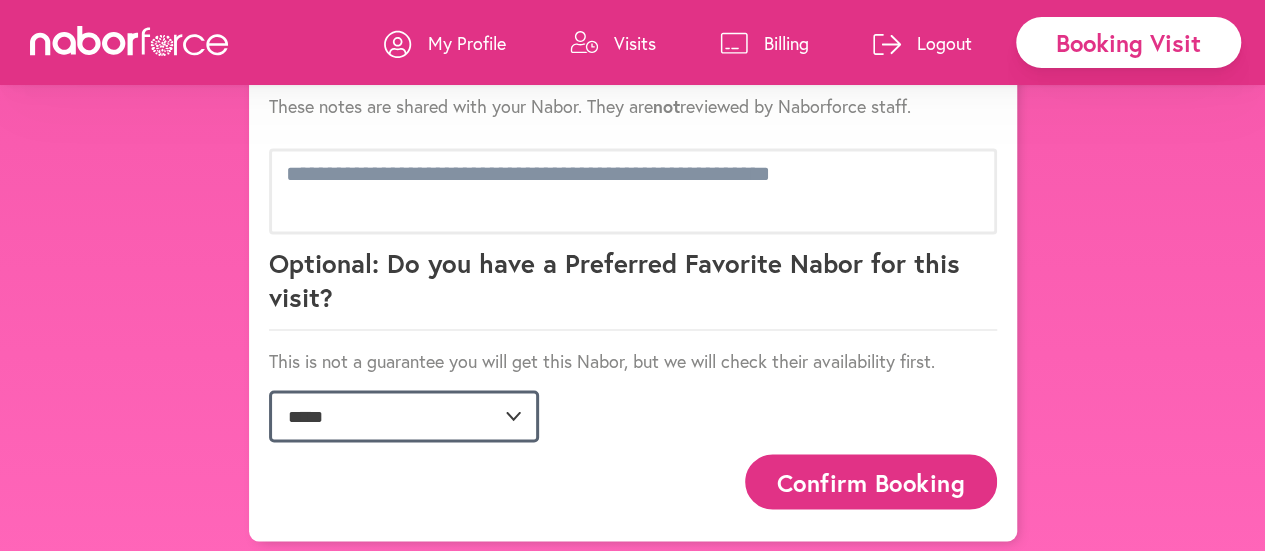 click on "**********" 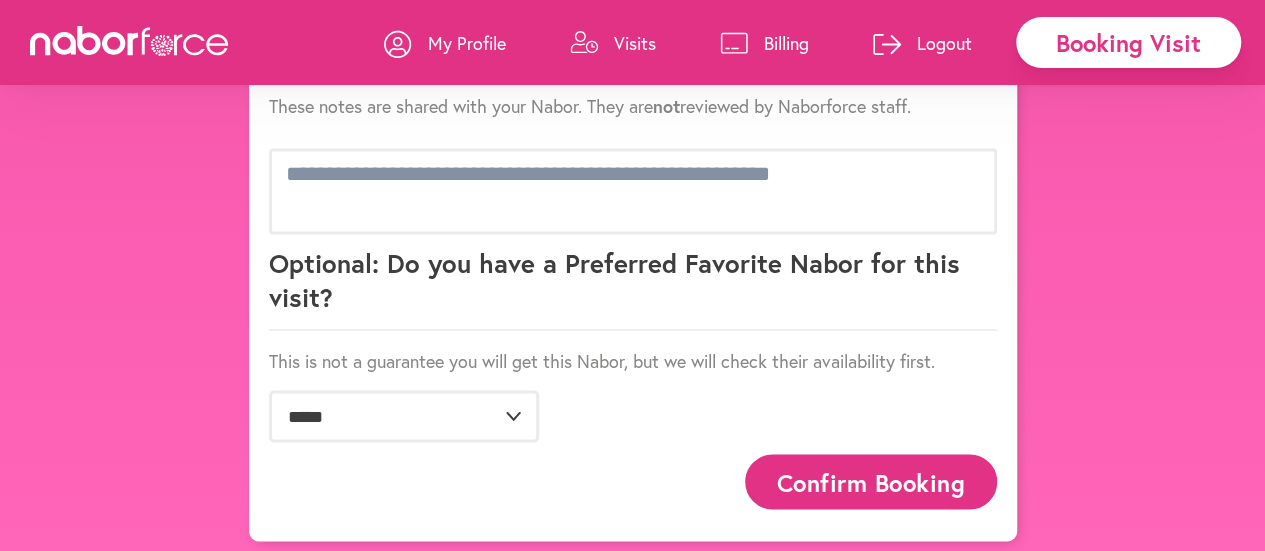 click on "Confirm Booking" at bounding box center [871, 481] 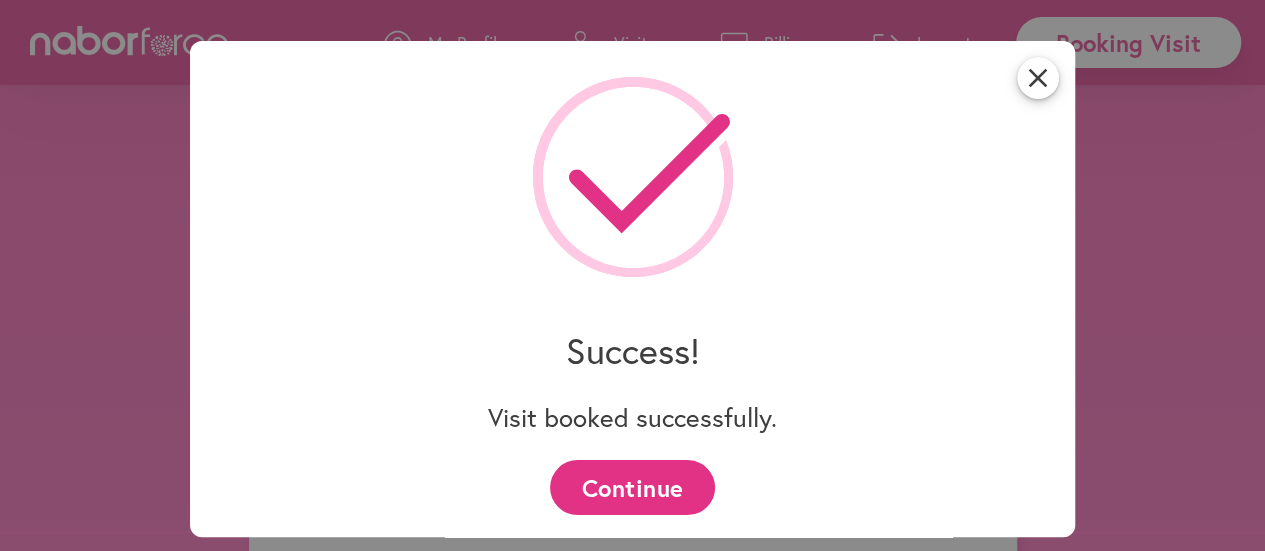 scroll, scrollTop: 1556, scrollLeft: 0, axis: vertical 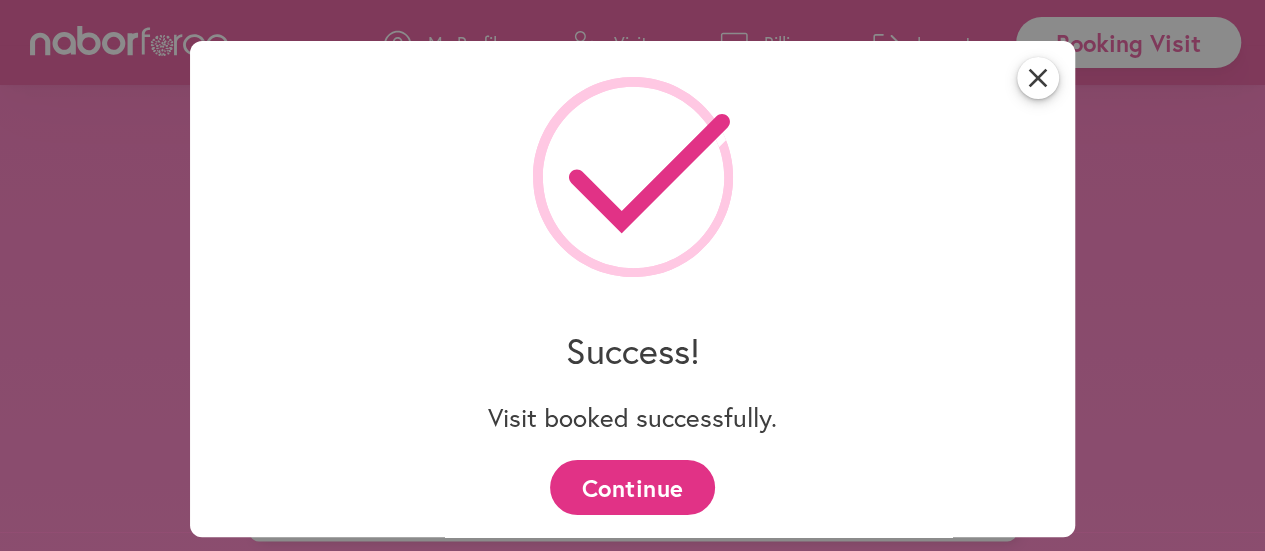 click on "Continue" at bounding box center [632, 487] 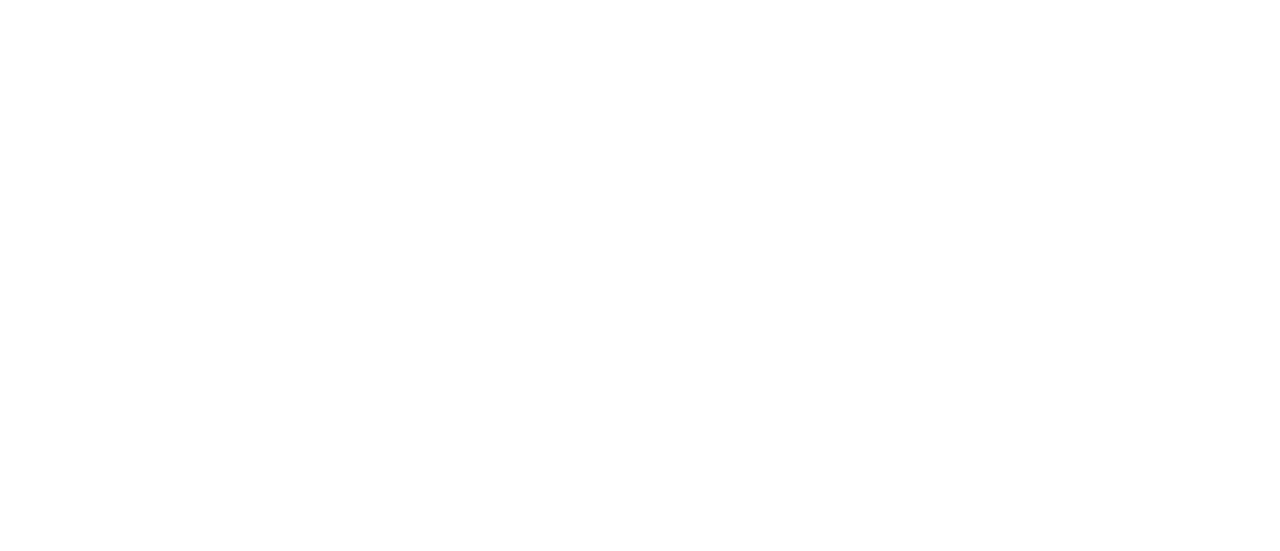 scroll, scrollTop: 0, scrollLeft: 0, axis: both 